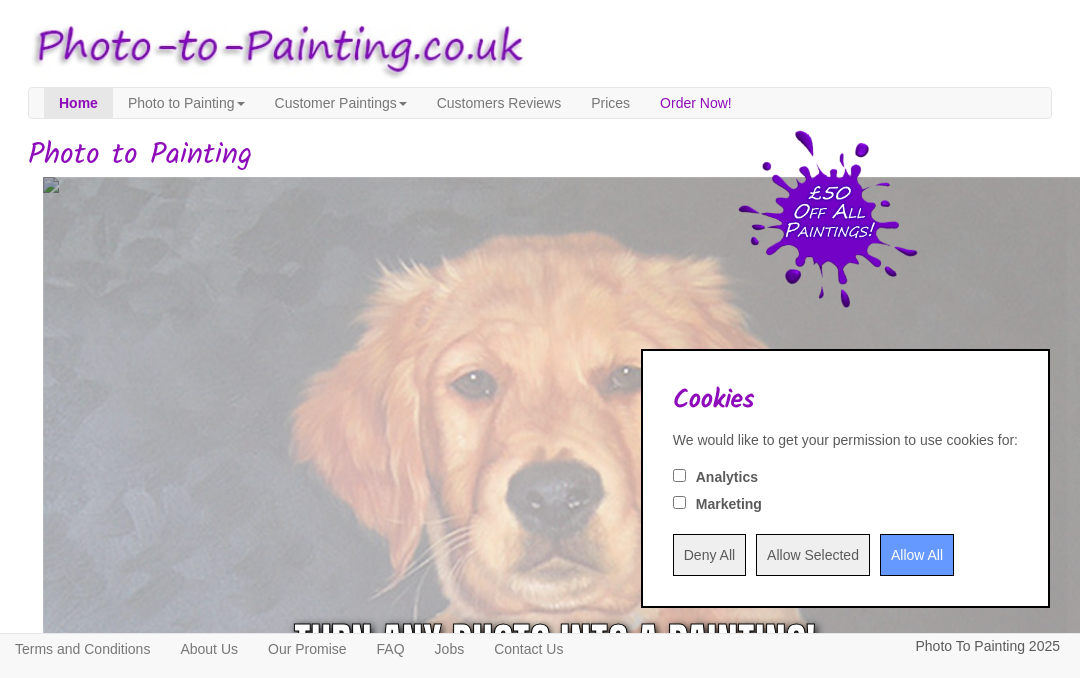 scroll, scrollTop: 0, scrollLeft: 0, axis: both 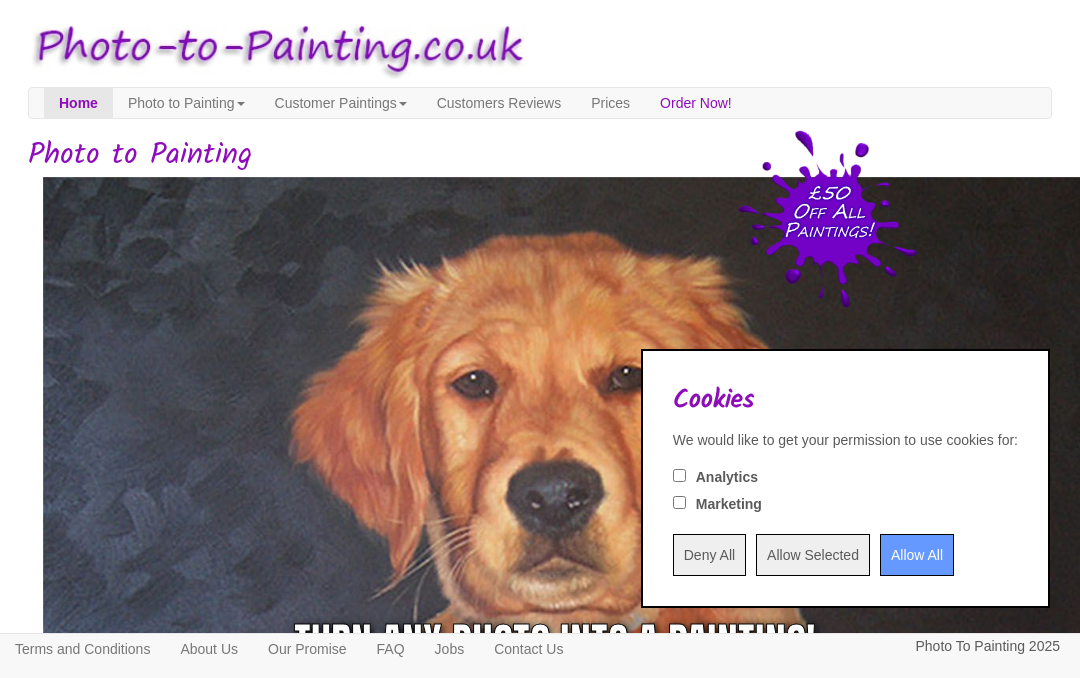 click on "Allow All" at bounding box center [917, 555] 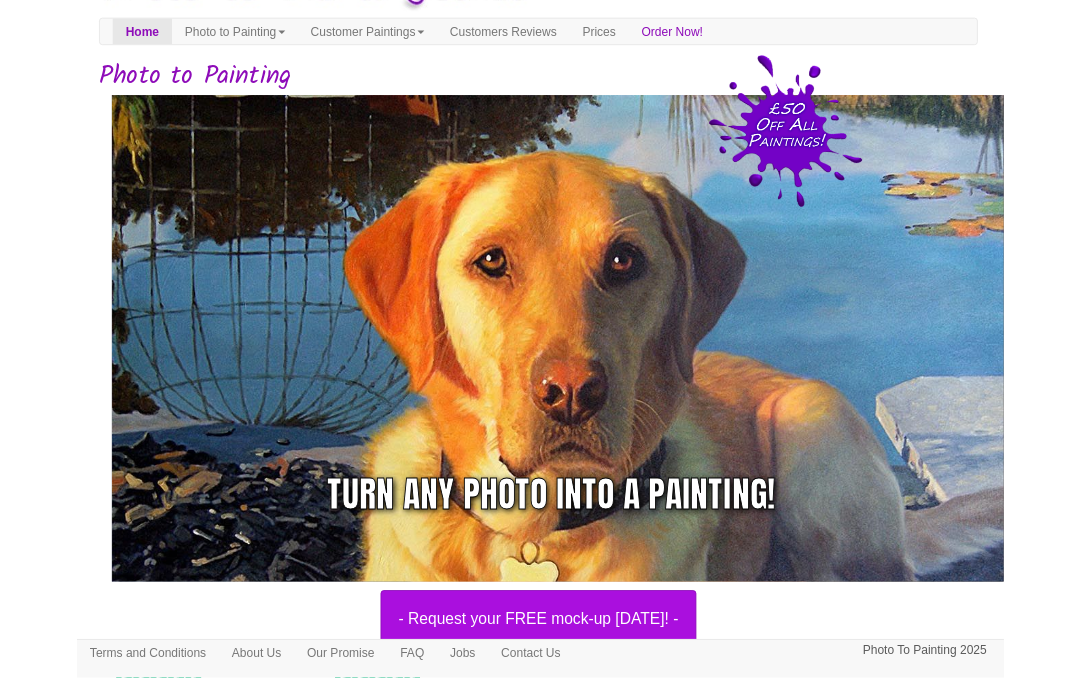 scroll, scrollTop: 0, scrollLeft: 2, axis: horizontal 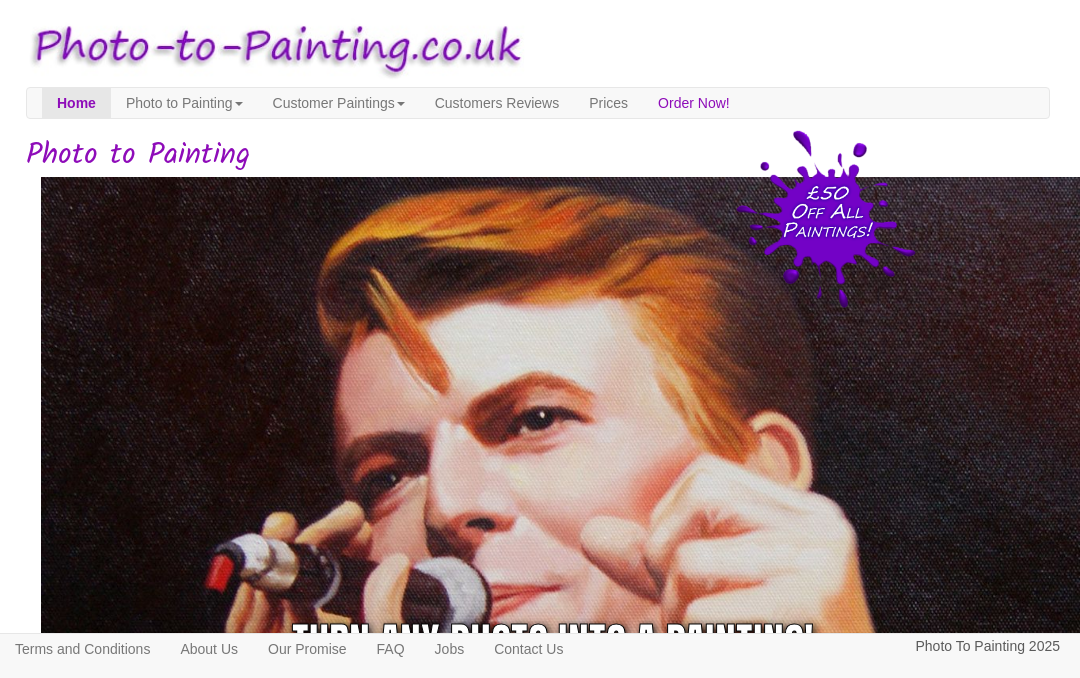 click on "Customer Paintings" at bounding box center (339, 103) 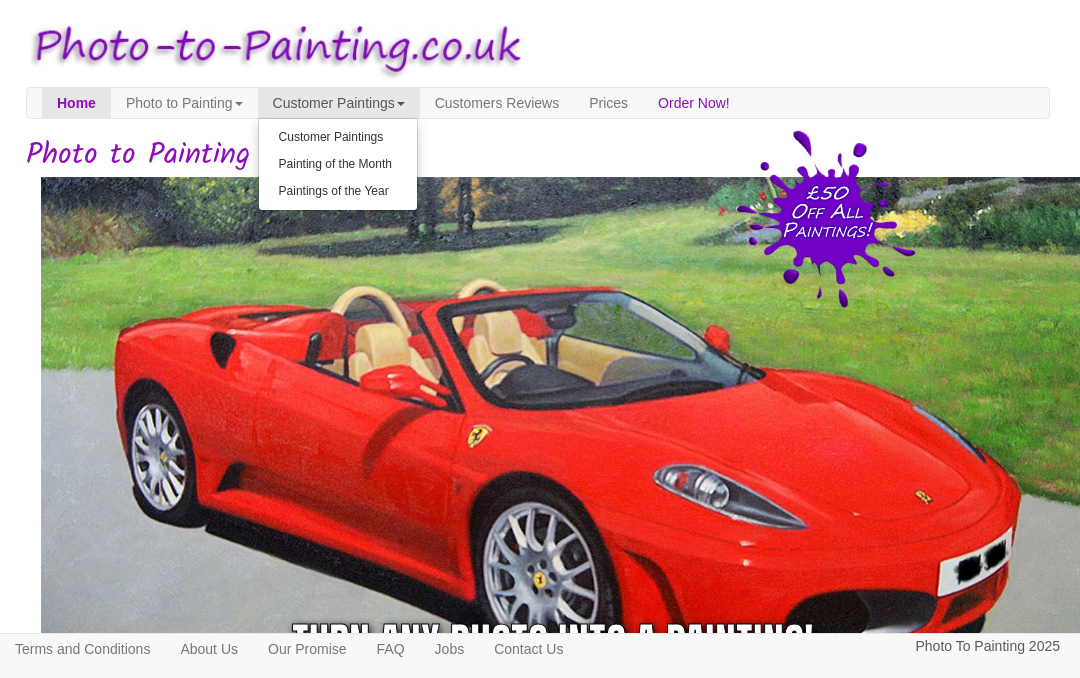 click on "Painting of the Month" at bounding box center (338, 164) 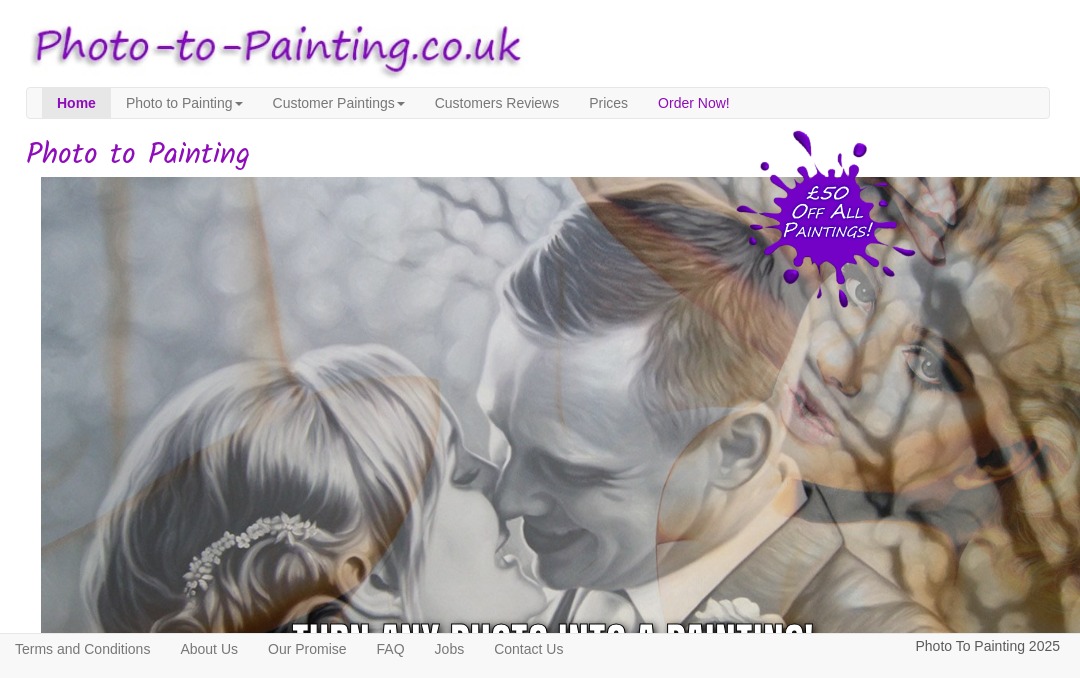 click on "Photo to Painting" at bounding box center [184, 103] 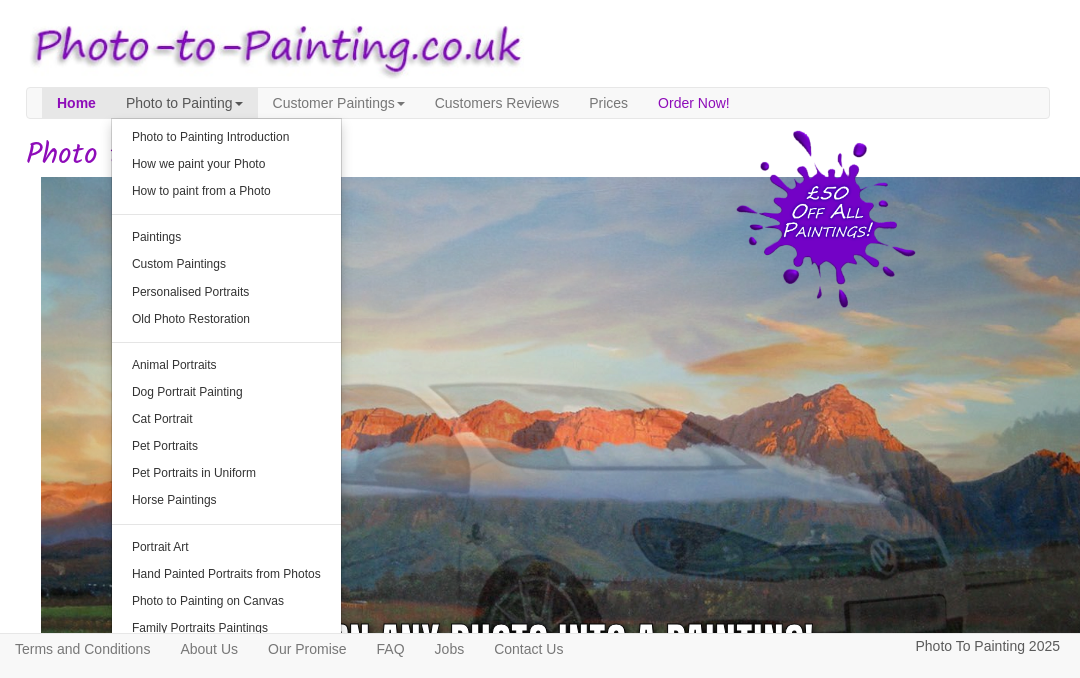 click on "Customers Reviews" at bounding box center (497, 103) 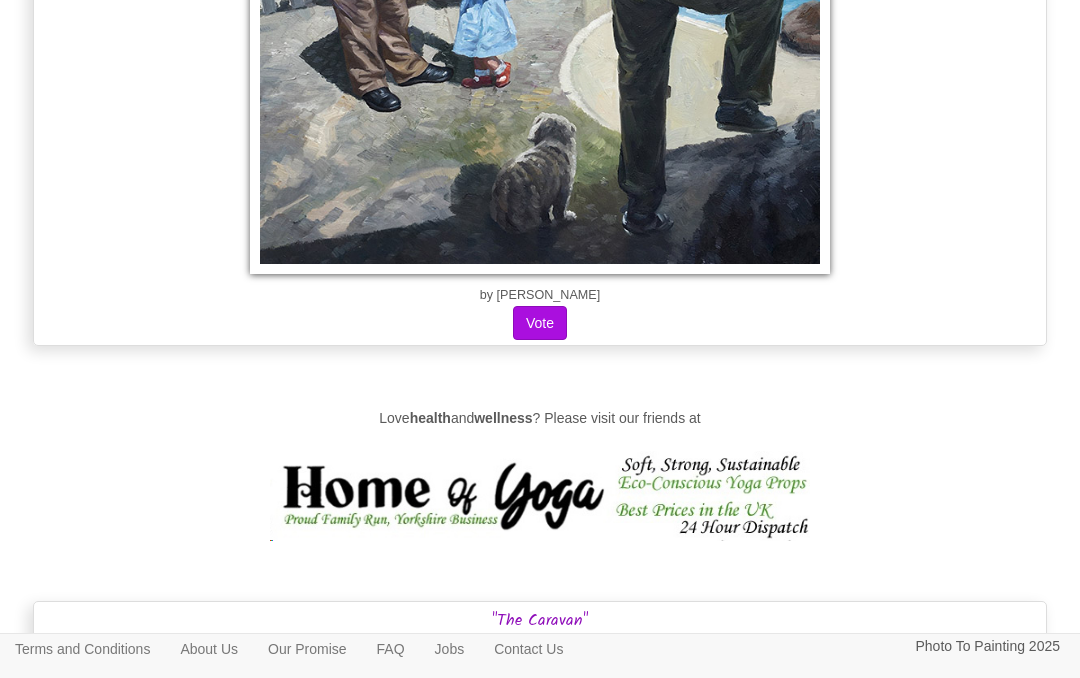 scroll, scrollTop: 18066, scrollLeft: 0, axis: vertical 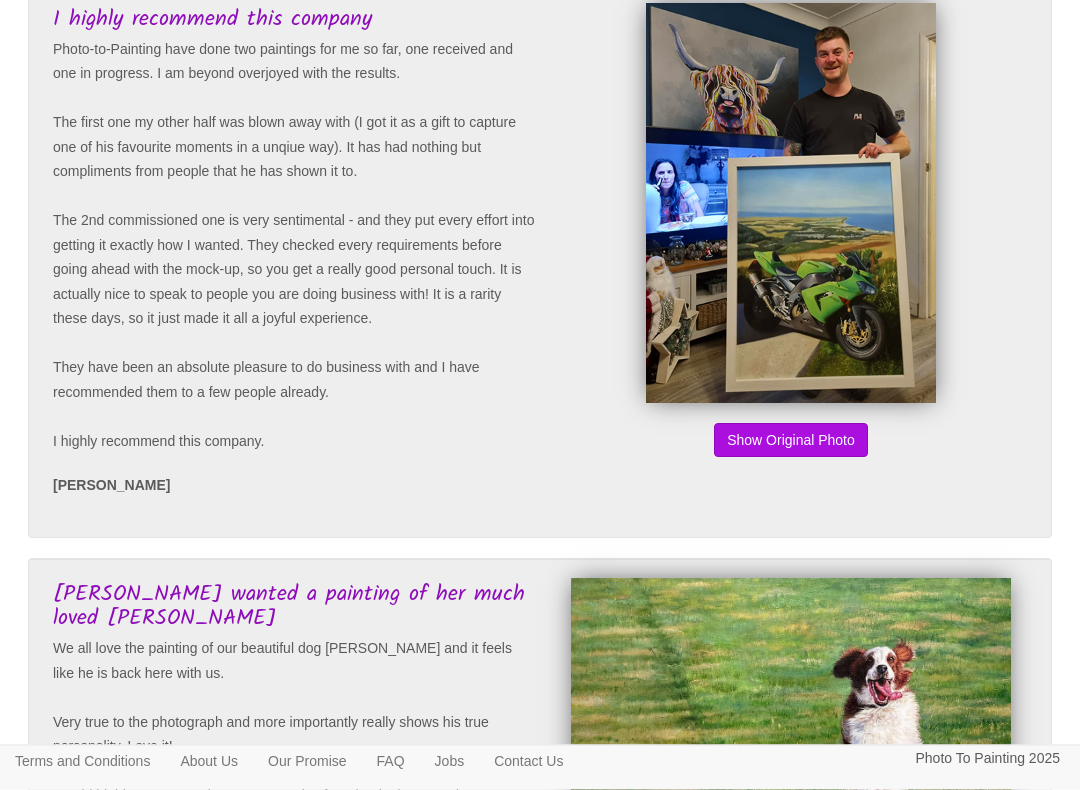 click on "Show Original Photo" at bounding box center [791, 441] 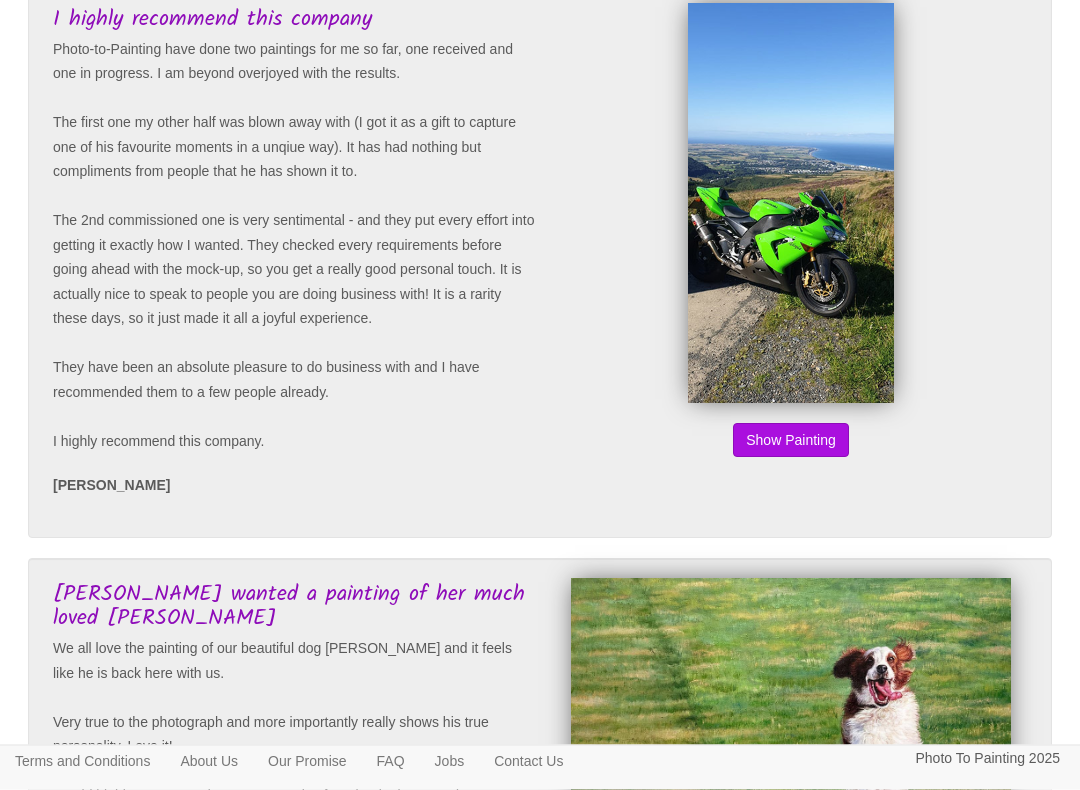 scroll, scrollTop: 194, scrollLeft: 0, axis: vertical 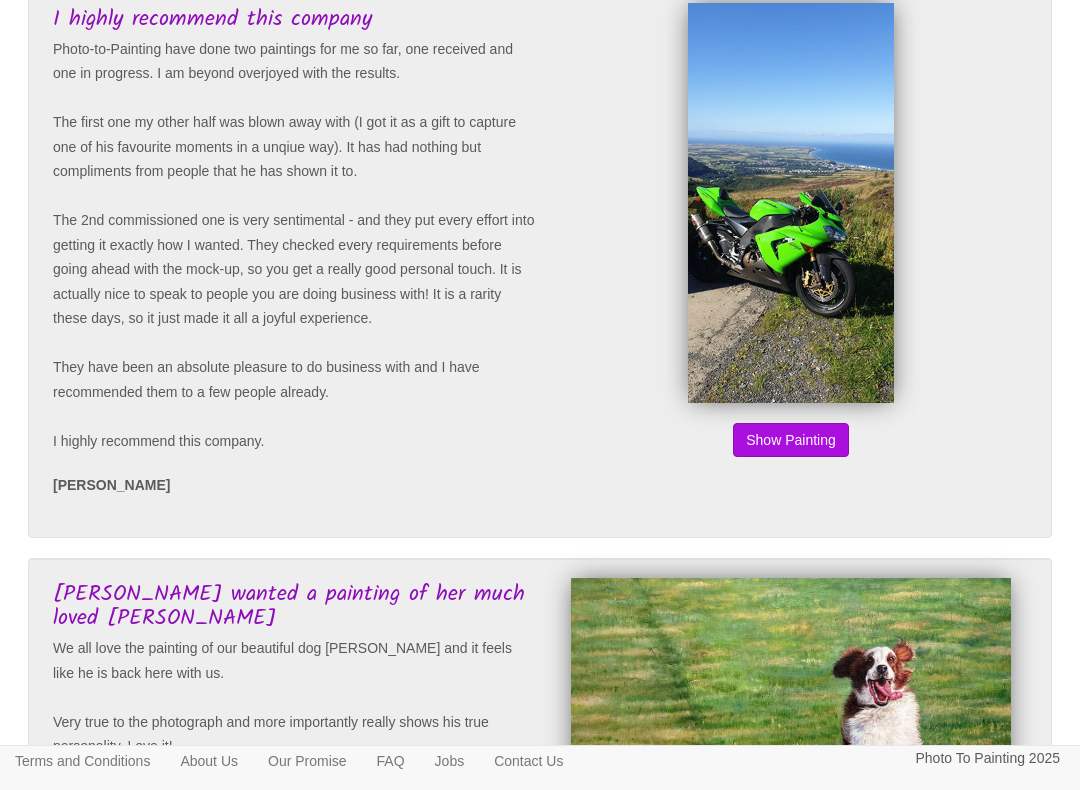 click on "Show Original Photo" at bounding box center [791, 440] 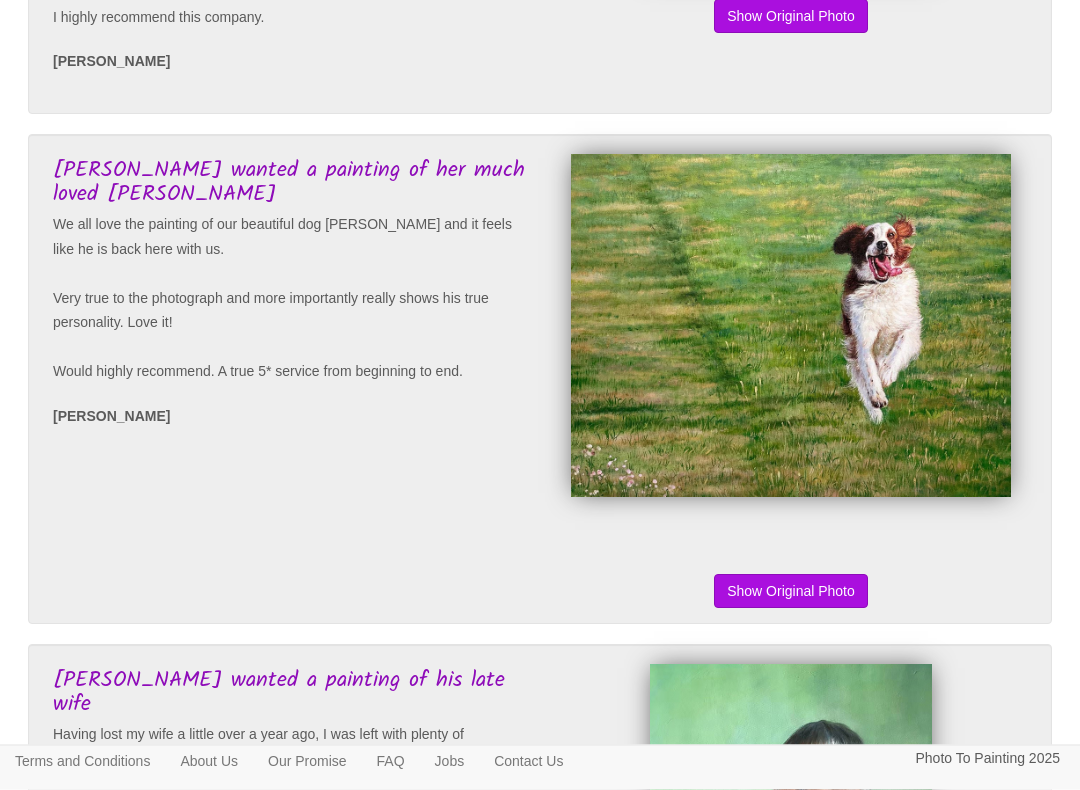 scroll, scrollTop: 612, scrollLeft: 0, axis: vertical 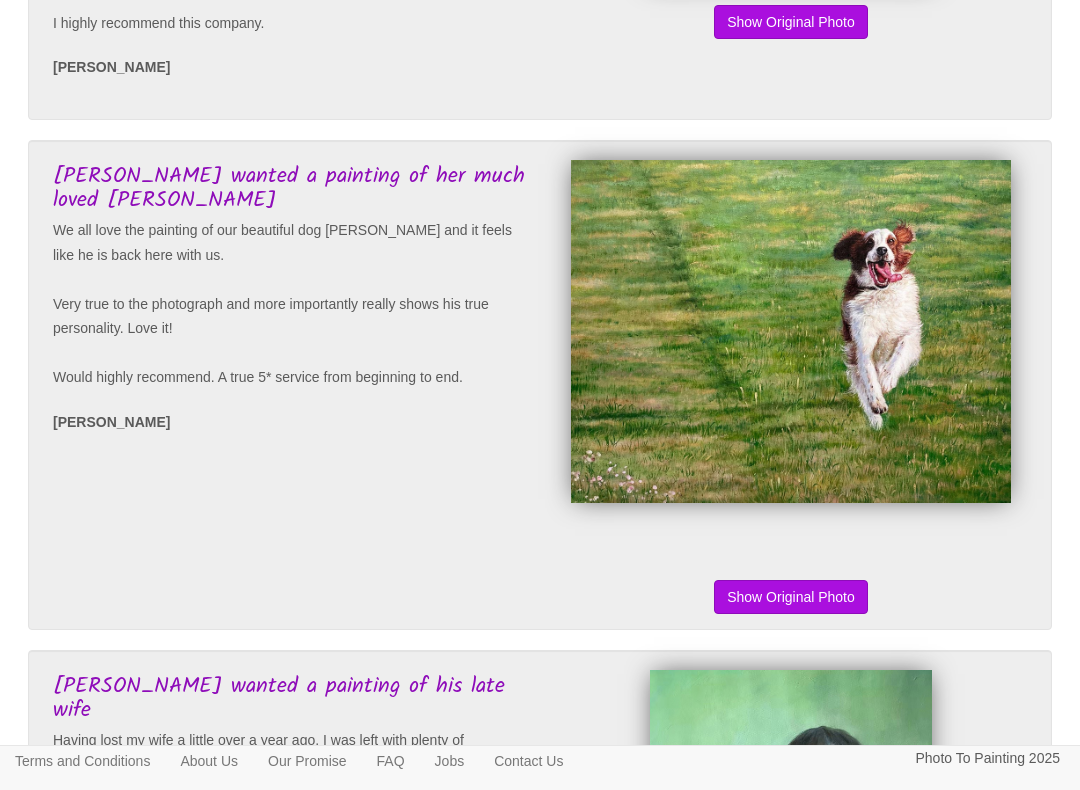 click on "Show Original Photo" at bounding box center (791, 597) 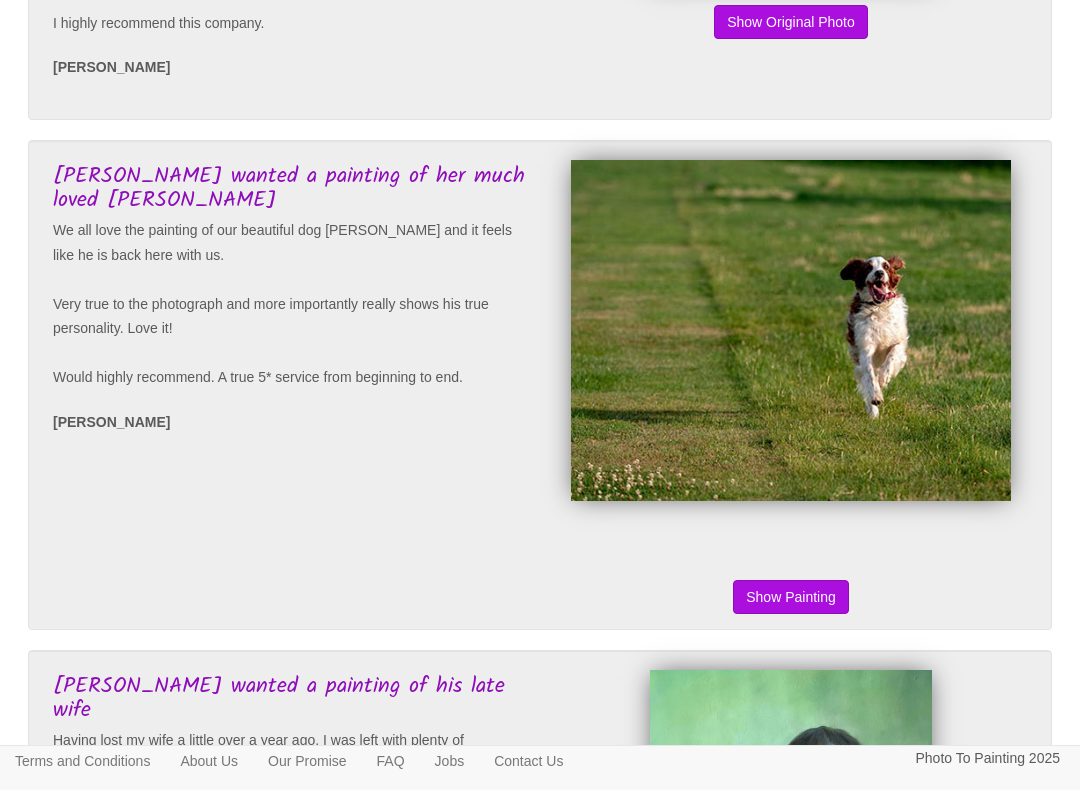 click on "Show Original Photo" at bounding box center (791, 597) 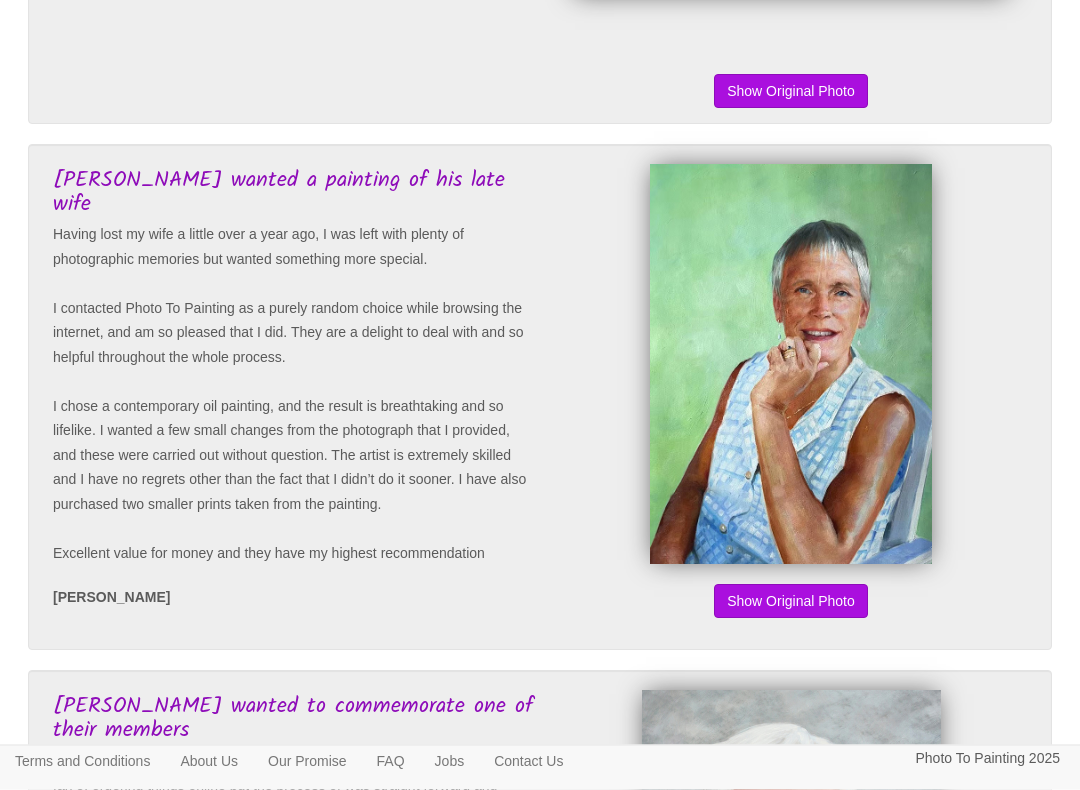 scroll, scrollTop: 1118, scrollLeft: 0, axis: vertical 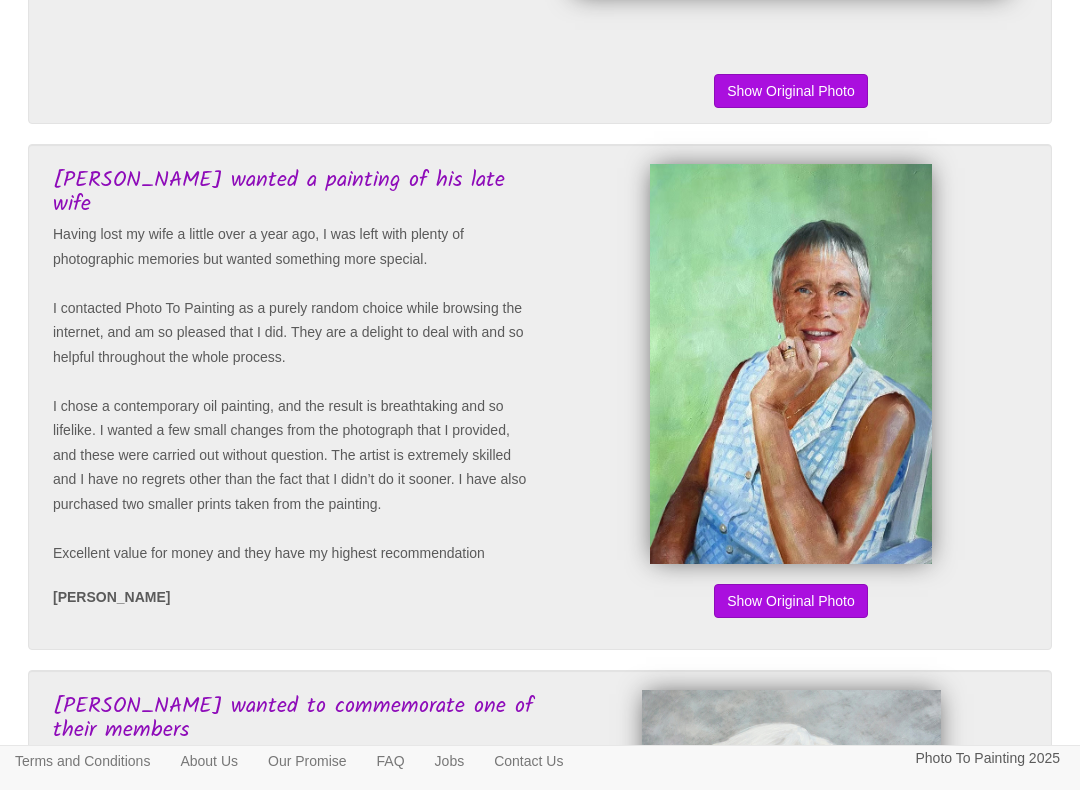 click on "Show Original Photo" at bounding box center [791, 601] 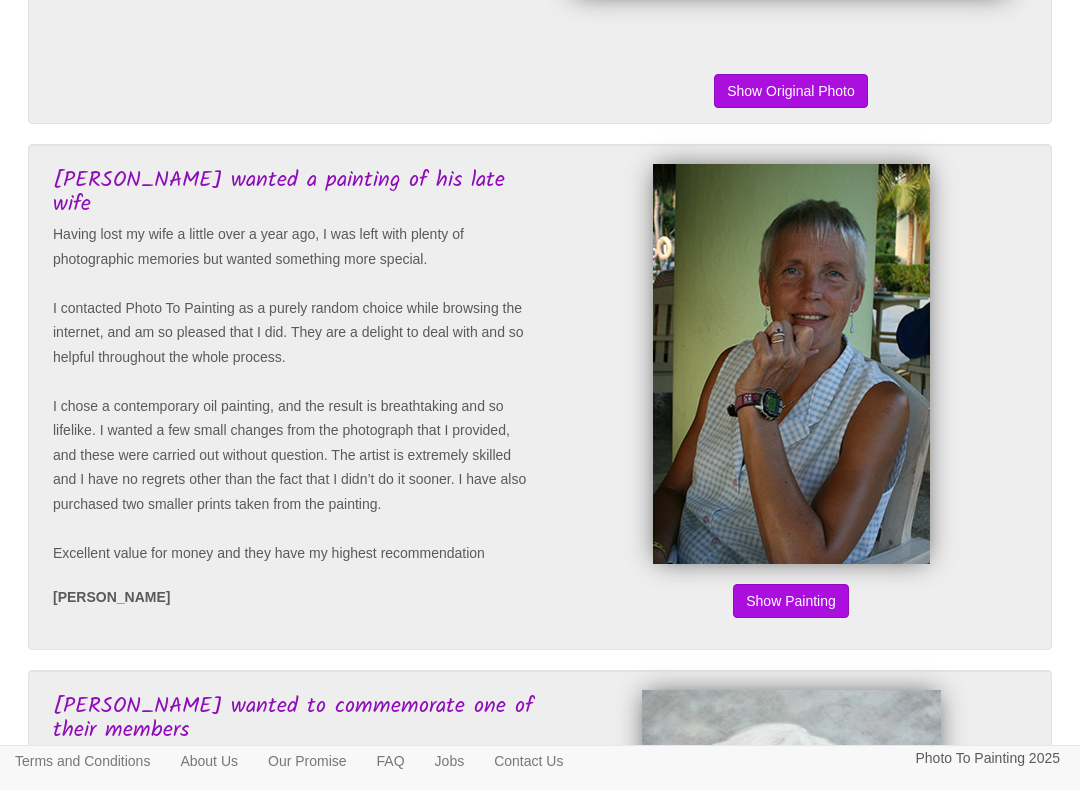click on "Show Original Photo" at bounding box center (791, 601) 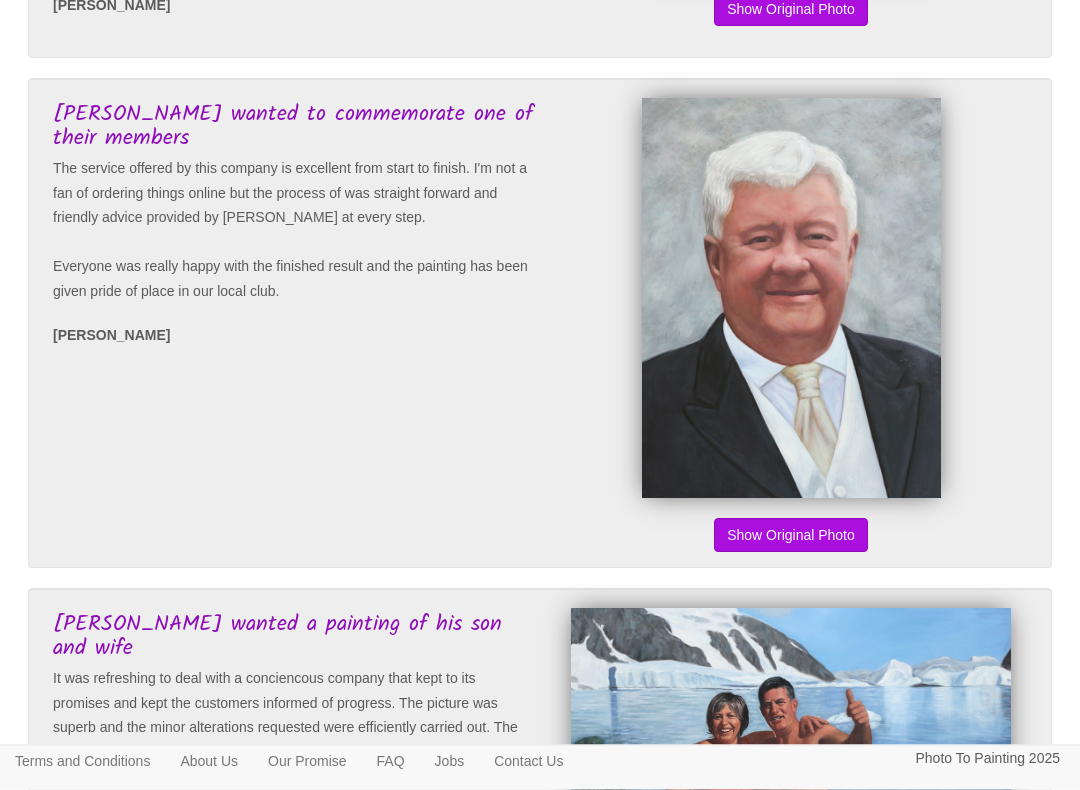 scroll, scrollTop: 1710, scrollLeft: 0, axis: vertical 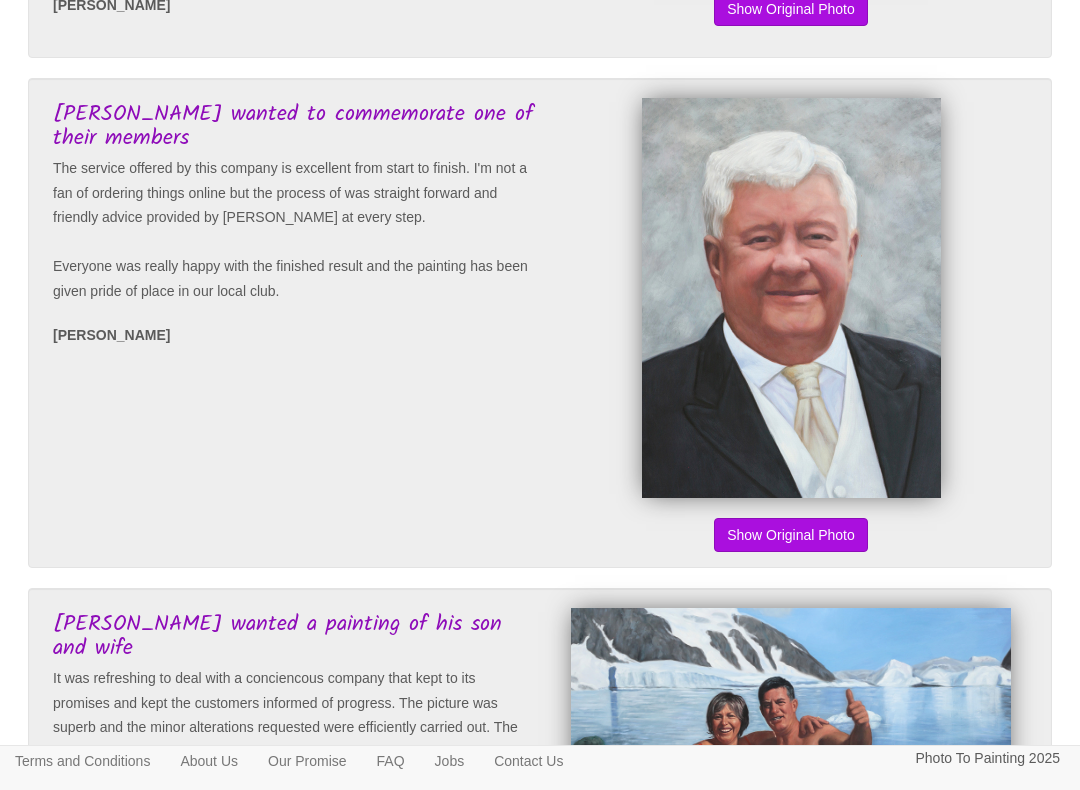 click on "Show Original Photo" at bounding box center [791, 535] 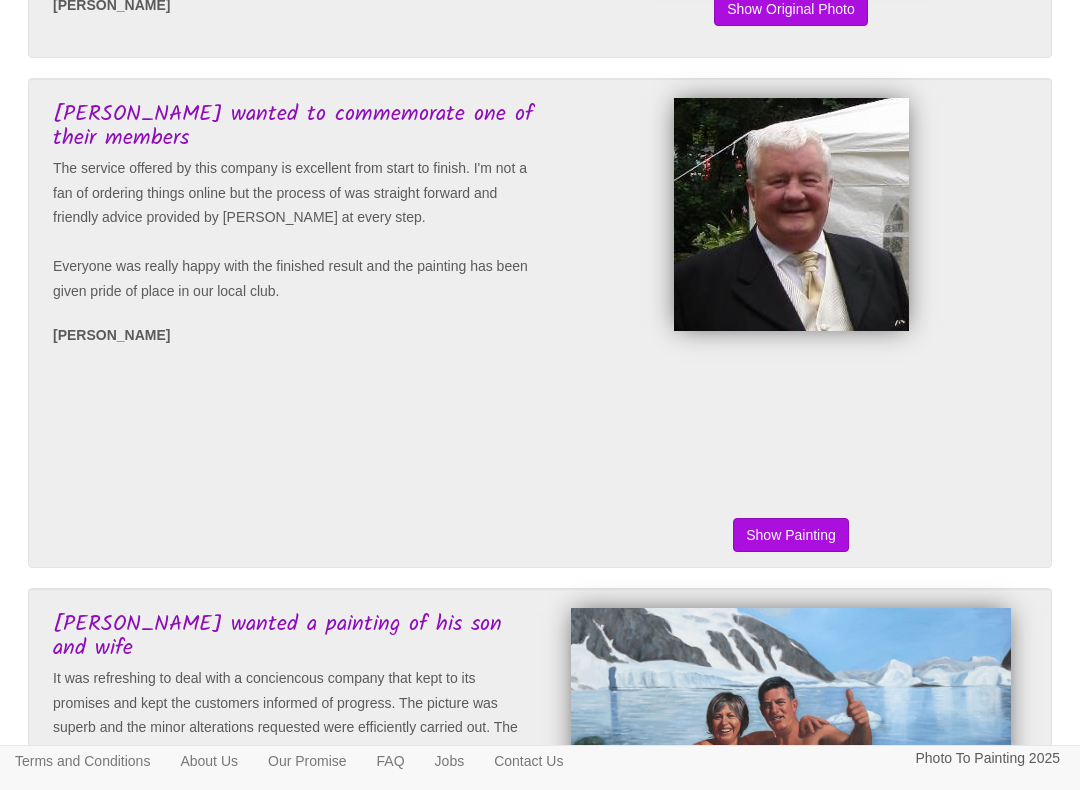 click on "Show Original Photo" at bounding box center (791, 535) 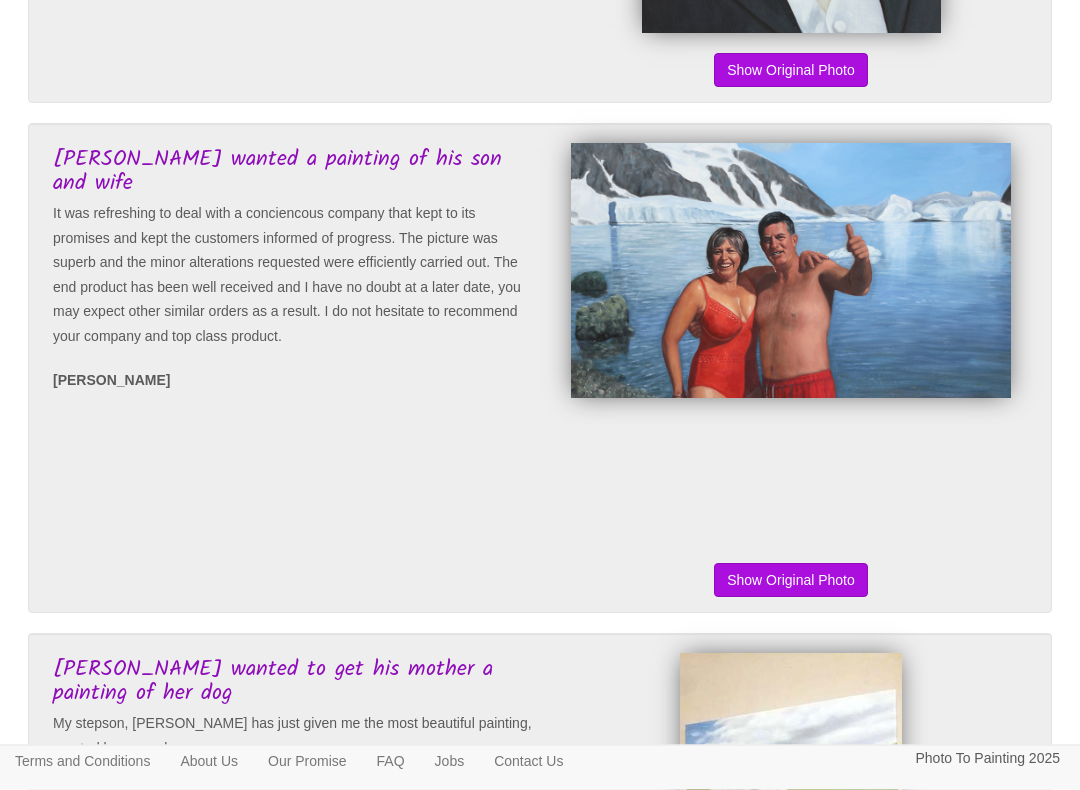 scroll, scrollTop: 2172, scrollLeft: 0, axis: vertical 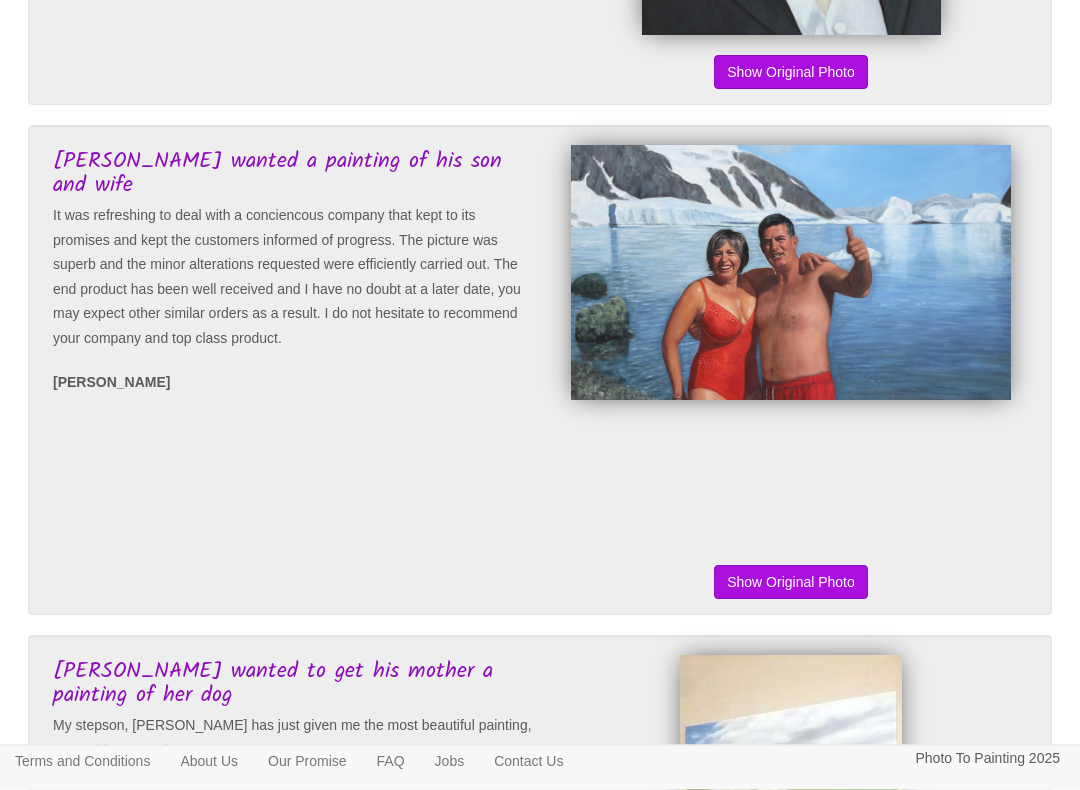 click on "Show Original Photo" at bounding box center (791, 583) 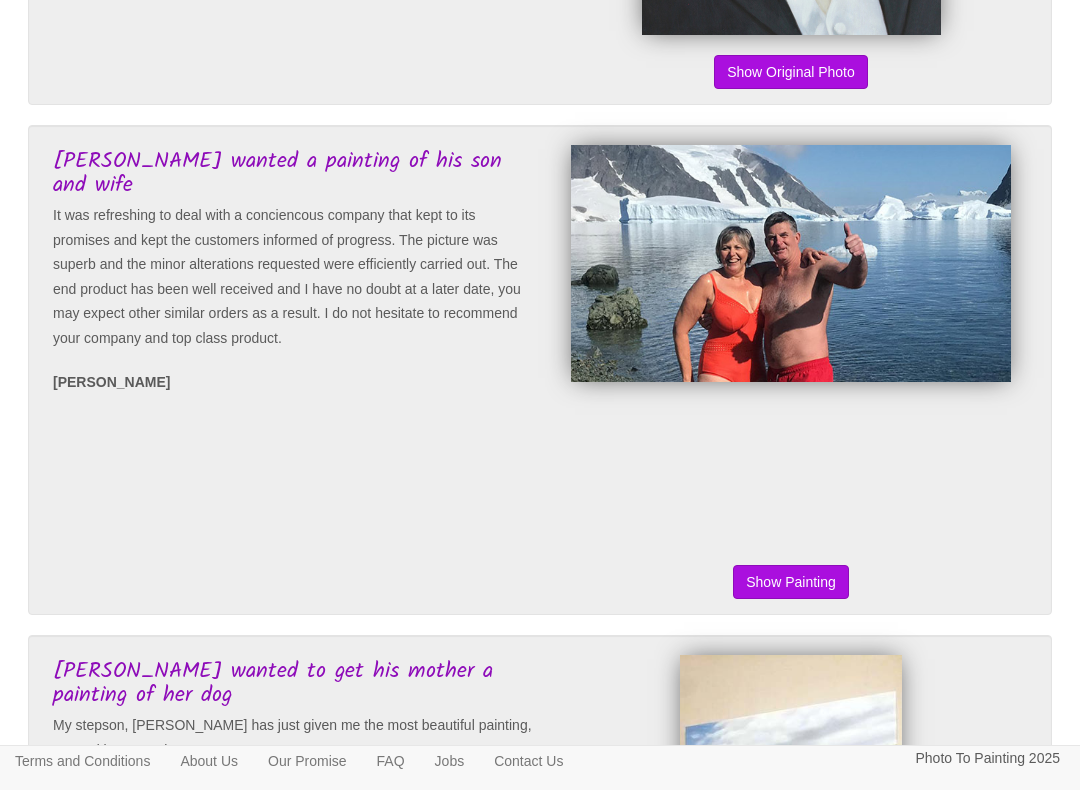 click on "Show Original Photo" at bounding box center (791, 582) 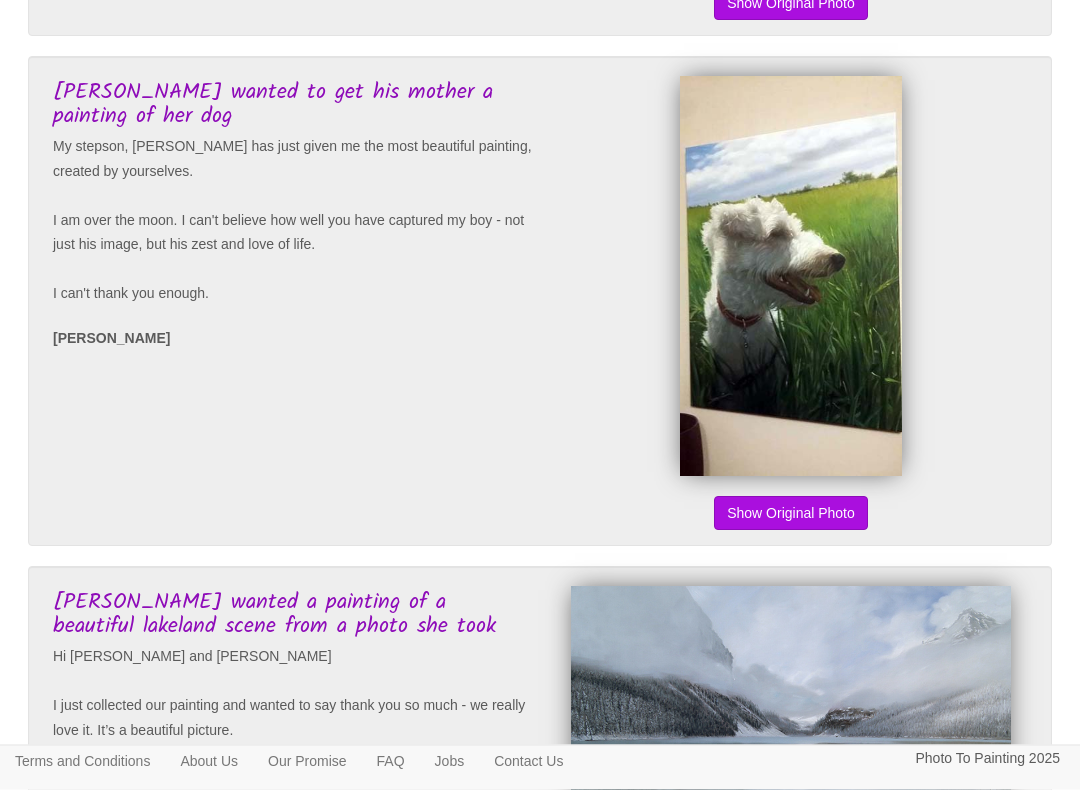scroll, scrollTop: 2752, scrollLeft: 0, axis: vertical 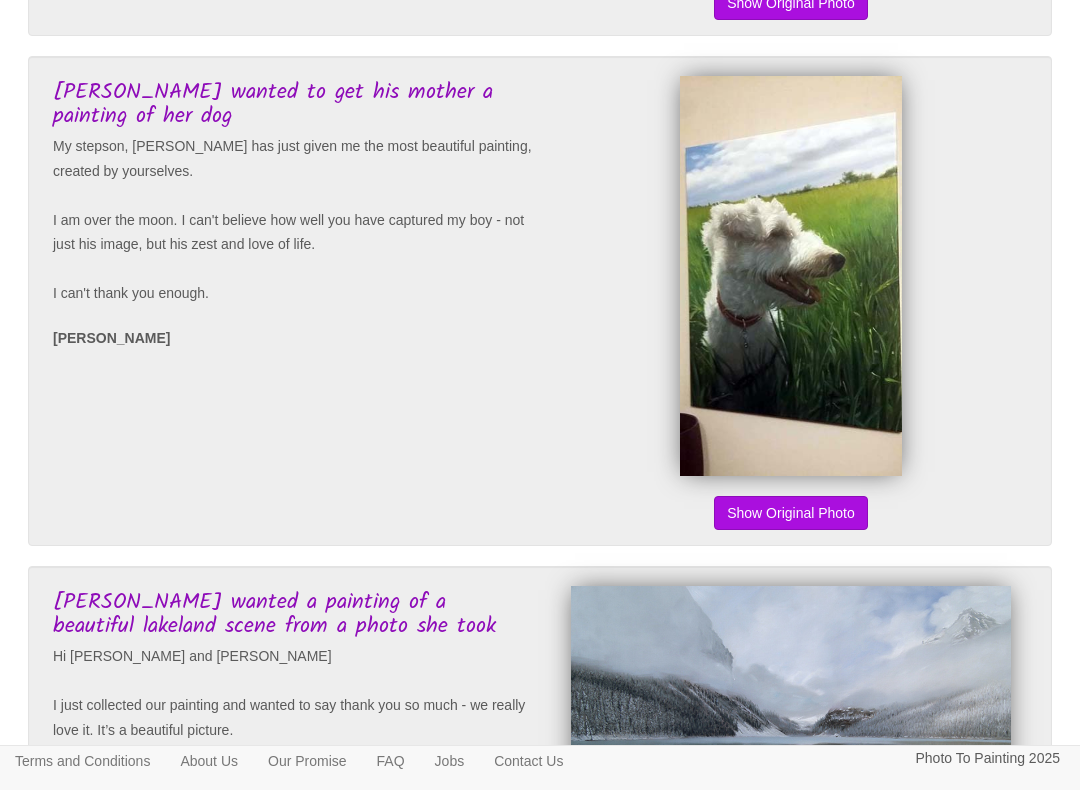 click on "Show Original Photo" at bounding box center [791, 513] 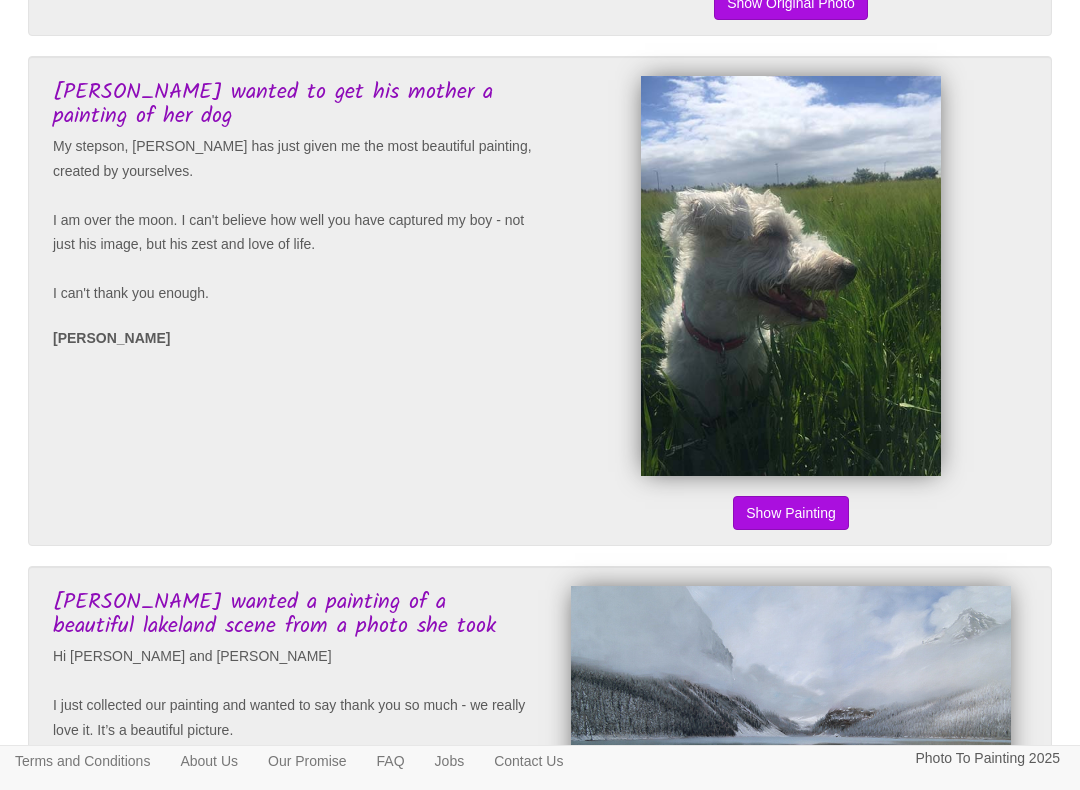 click on "Show Original Photo" at bounding box center [791, 513] 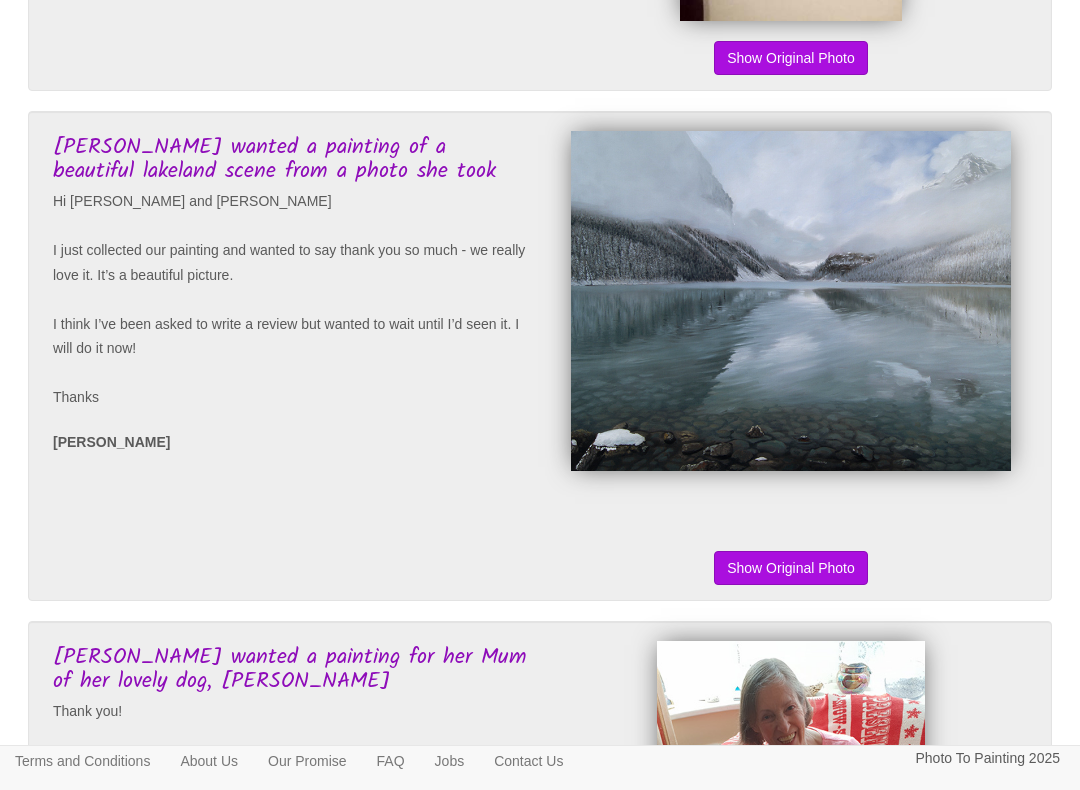 scroll, scrollTop: 3204, scrollLeft: 0, axis: vertical 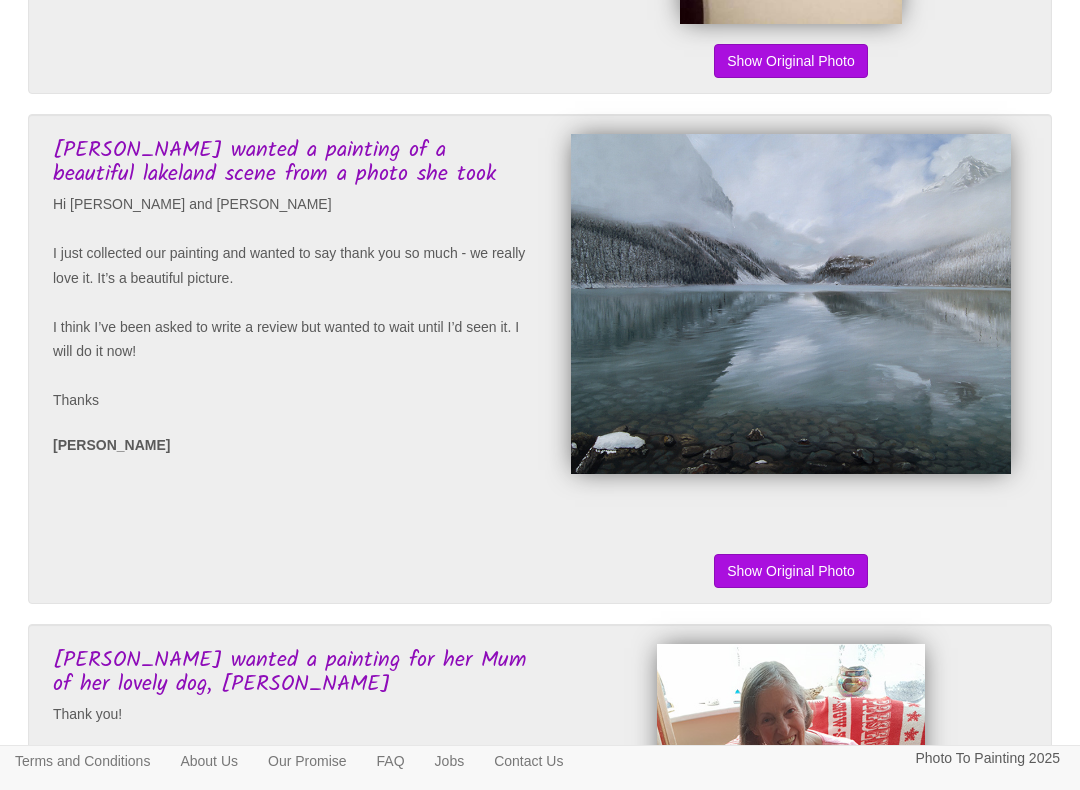 click on "Show Original Photo" at bounding box center [791, 571] 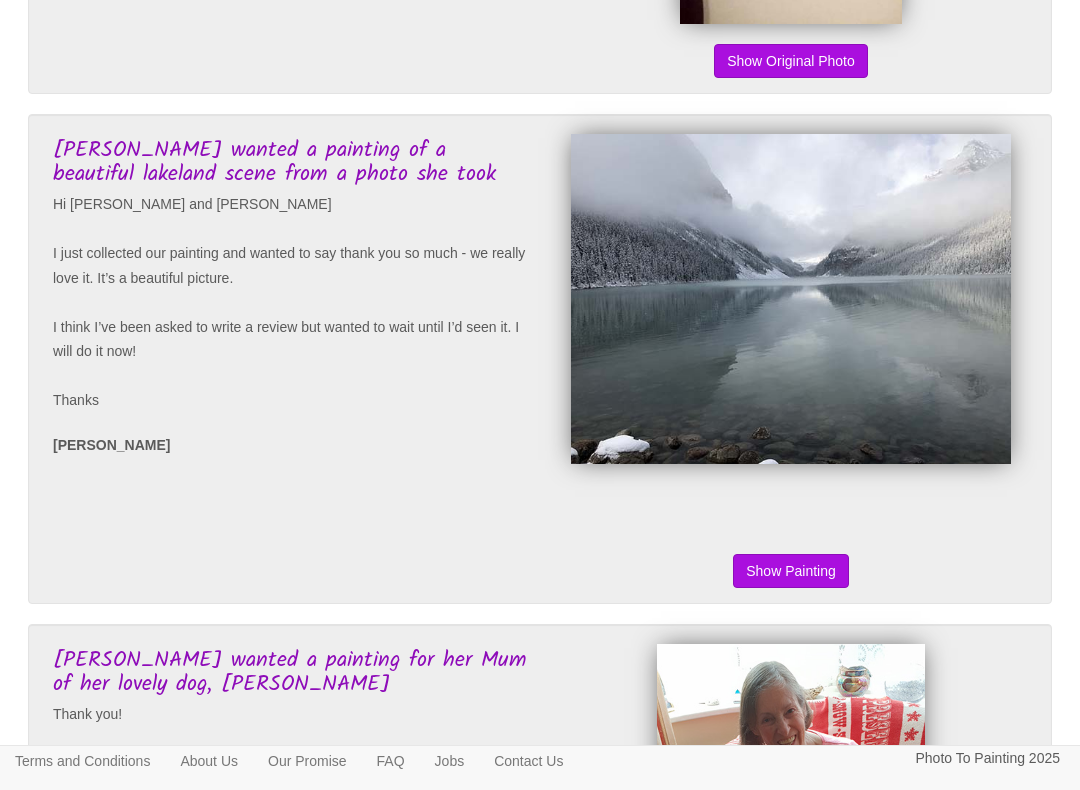 click on "Show Original Photo" at bounding box center (791, 571) 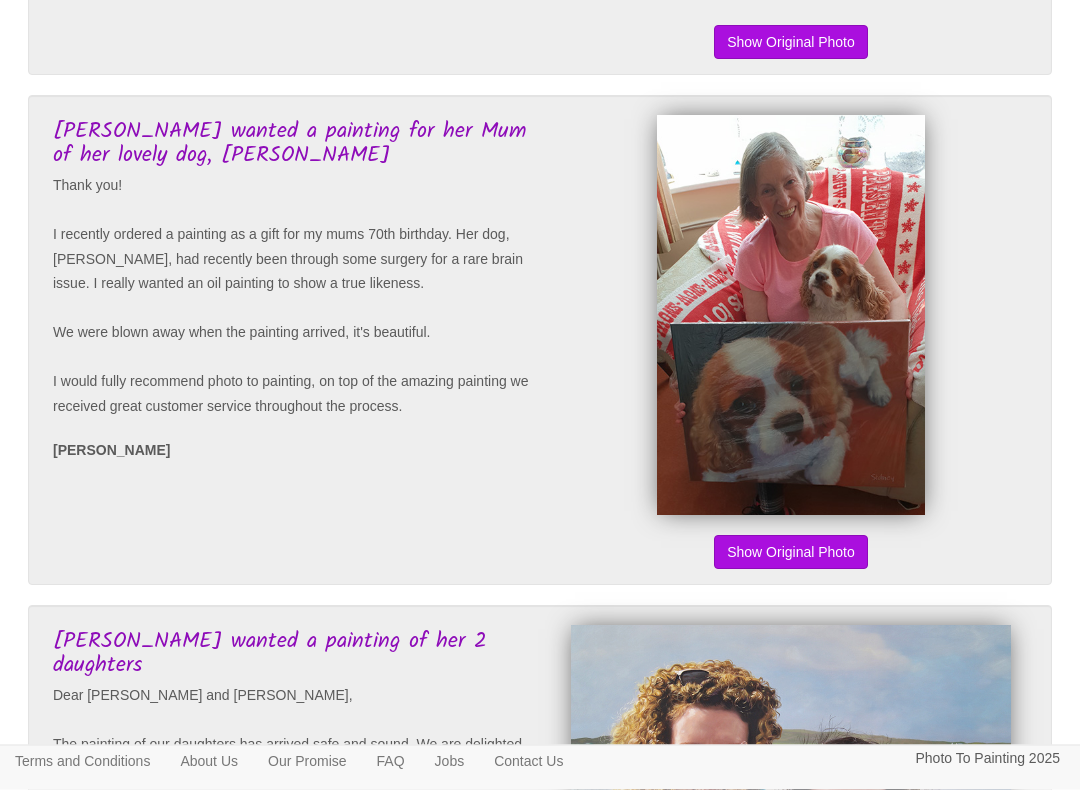 scroll, scrollTop: 3734, scrollLeft: 0, axis: vertical 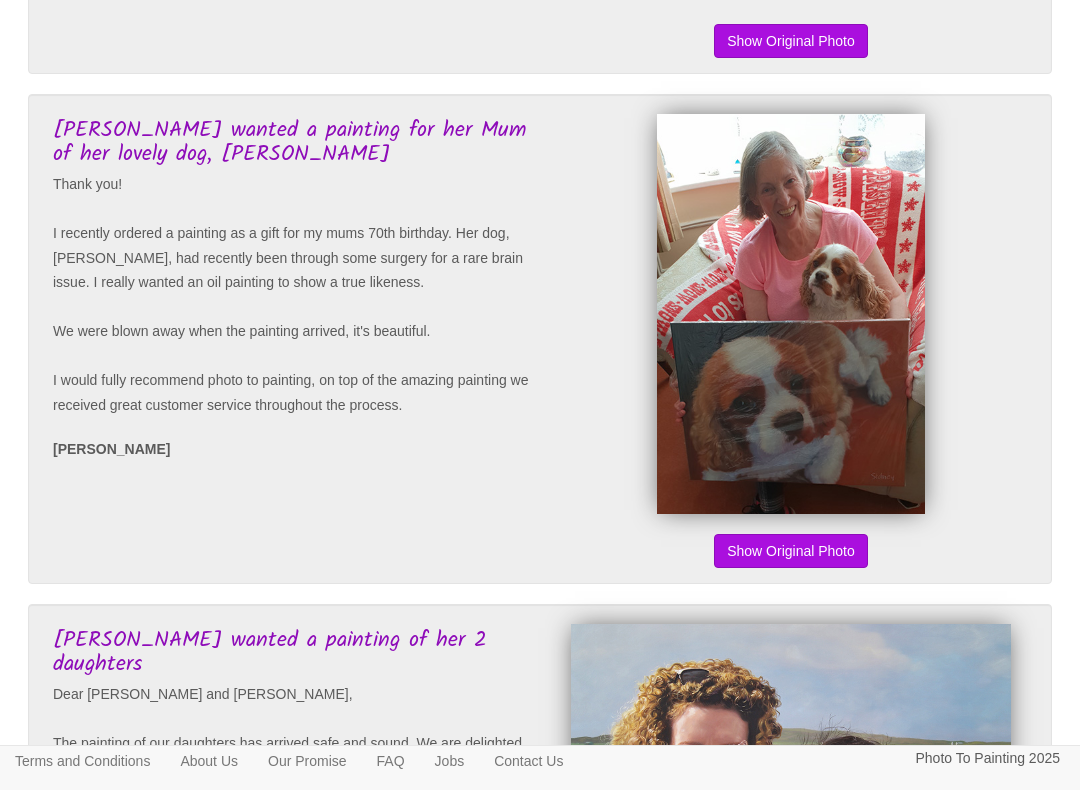 click on "Show Original Photo" at bounding box center [791, 551] 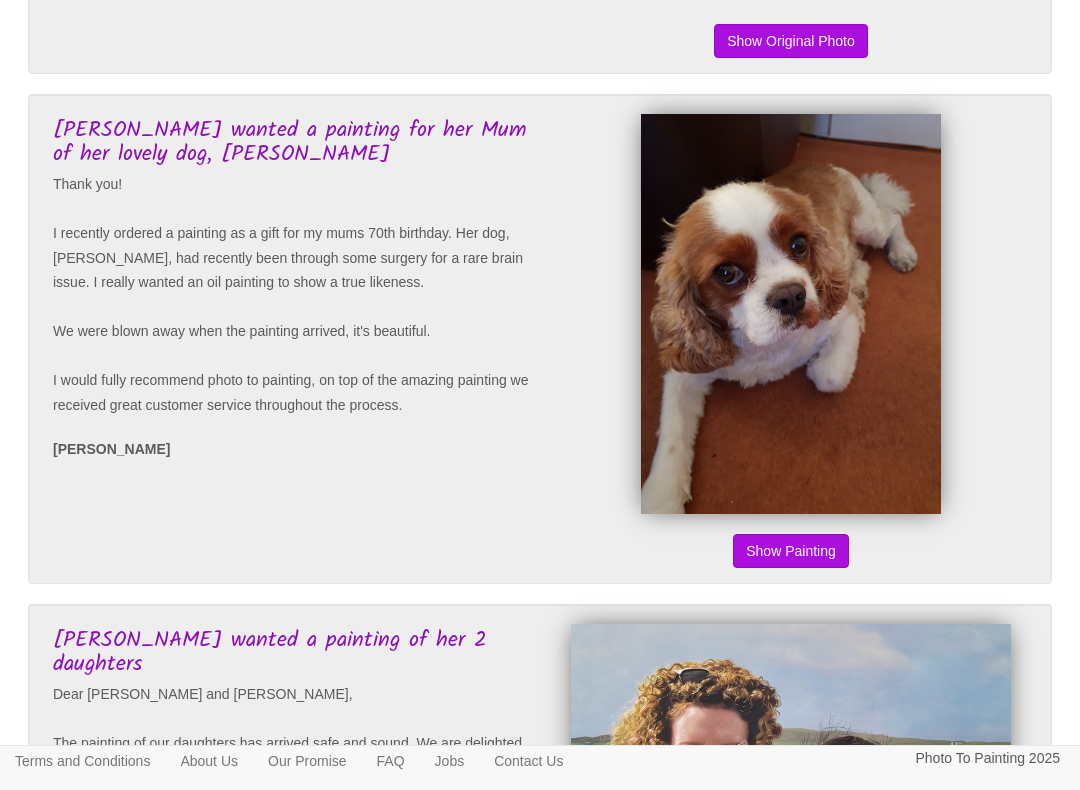 click on "Show Original Photo" at bounding box center (791, 551) 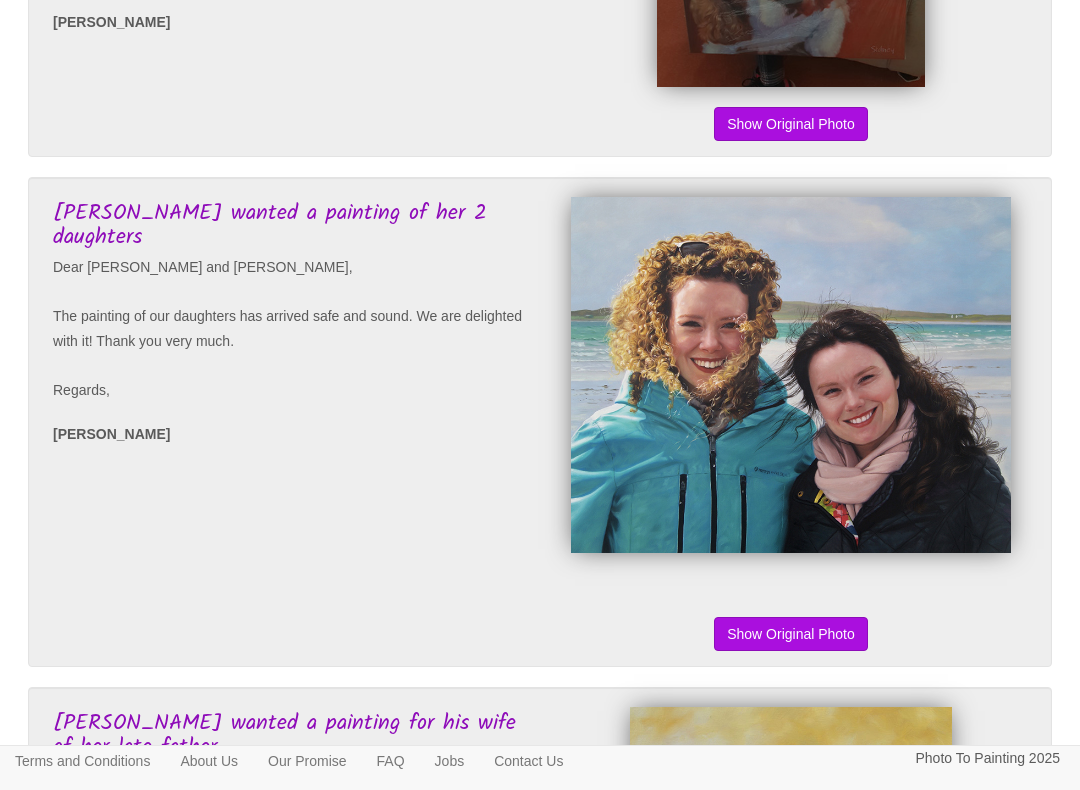 scroll, scrollTop: 4195, scrollLeft: 0, axis: vertical 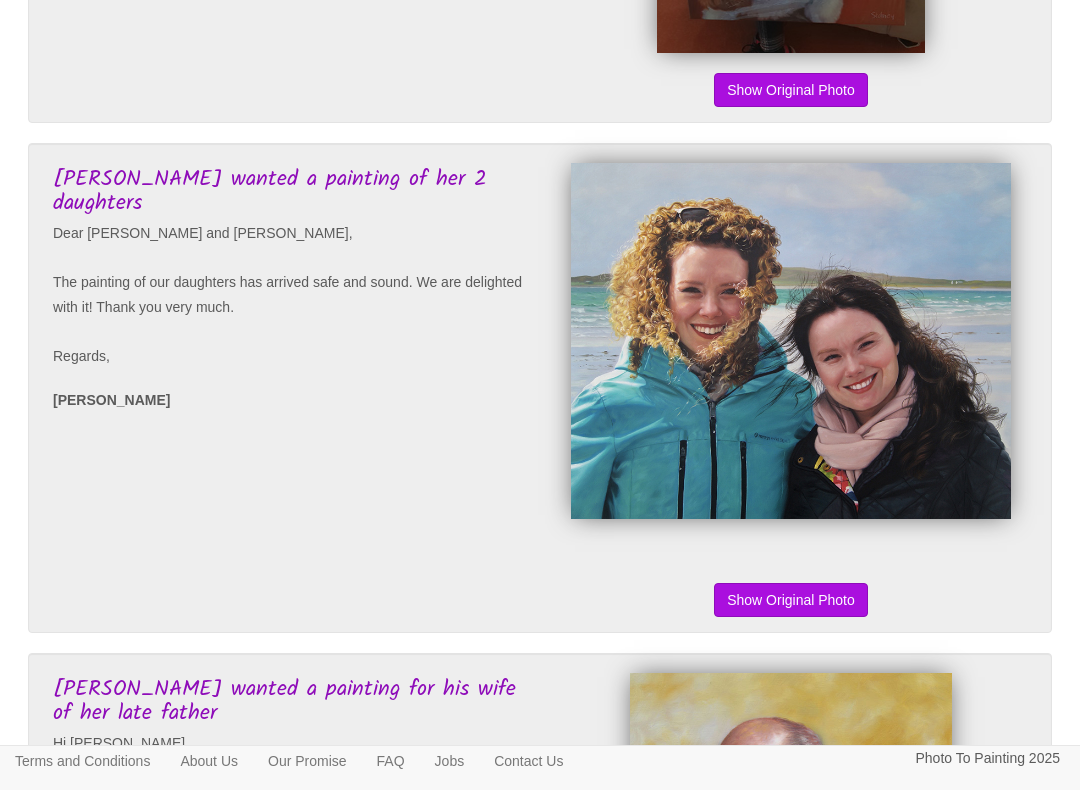 click on "Show Original Photo" at bounding box center (791, 600) 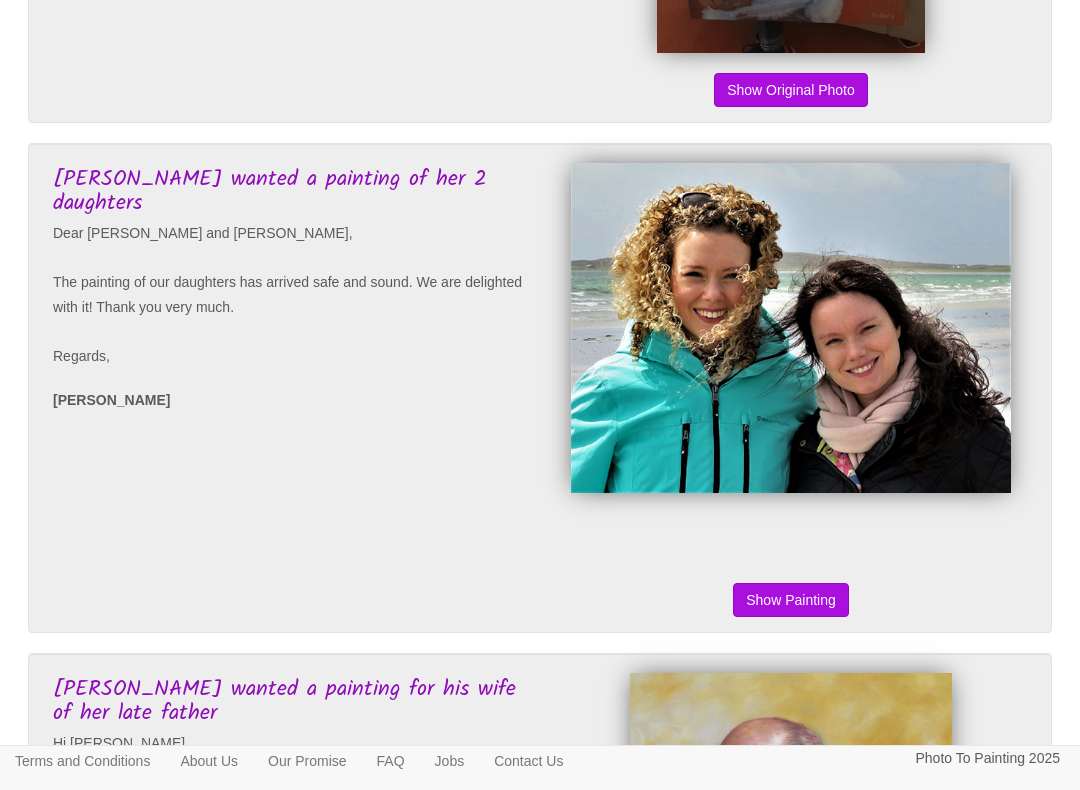 click on "Show Original Photo" at bounding box center [791, 600] 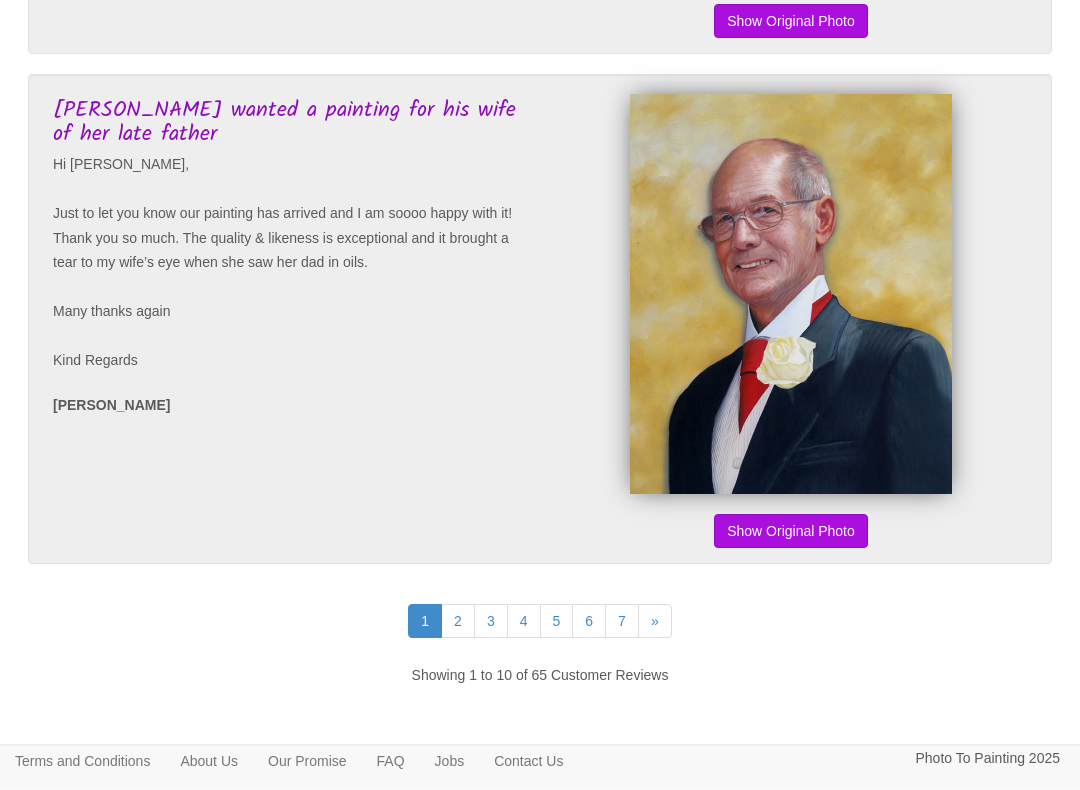 scroll, scrollTop: 4774, scrollLeft: 0, axis: vertical 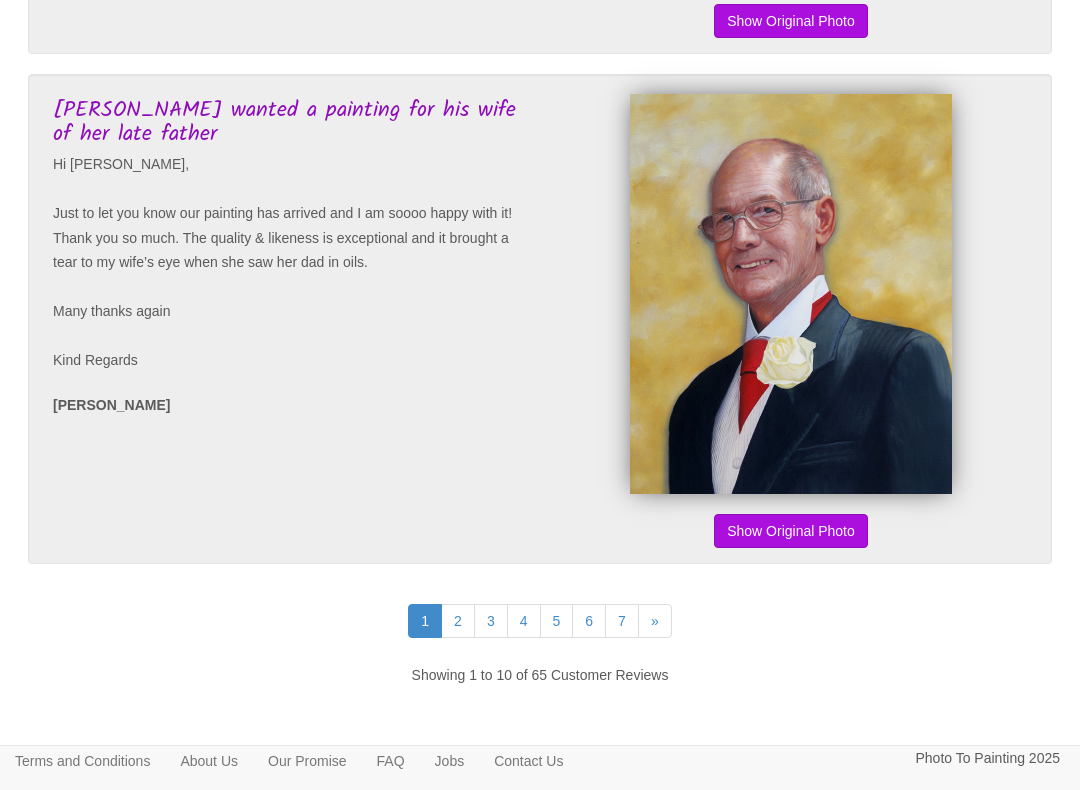 click on "Show Original Photo" at bounding box center [791, 531] 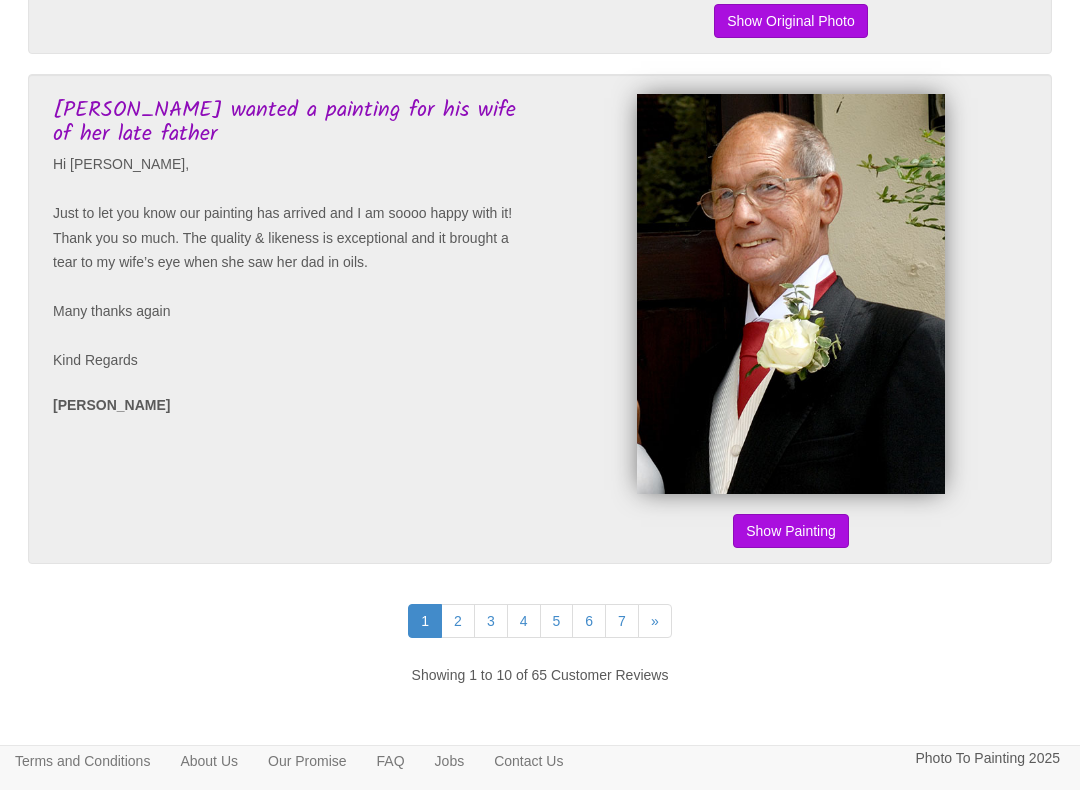 click on "Show Original Photo" at bounding box center [791, 531] 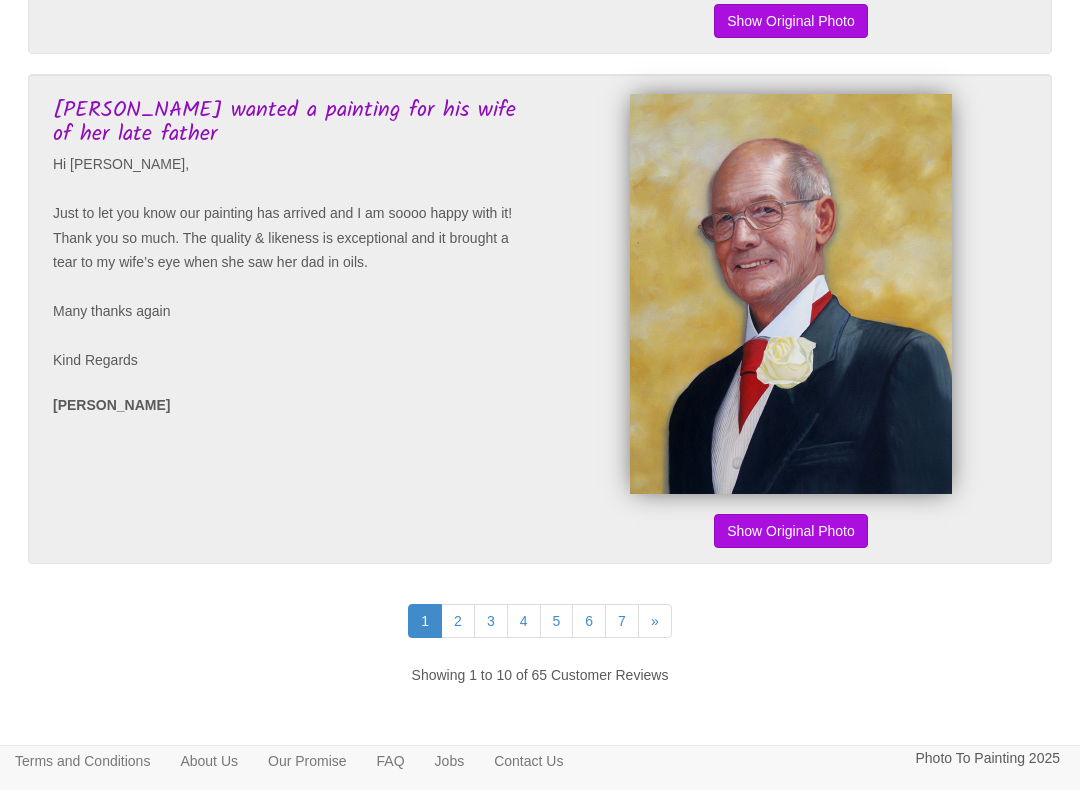click on "2" at bounding box center (458, 621) 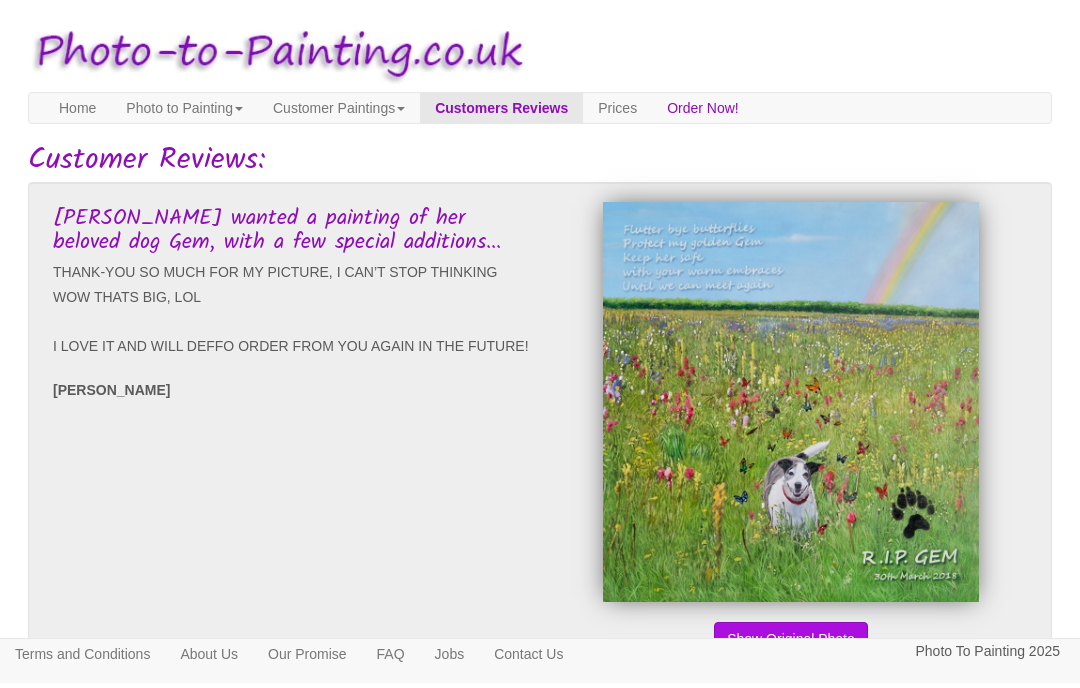 scroll, scrollTop: 0, scrollLeft: 0, axis: both 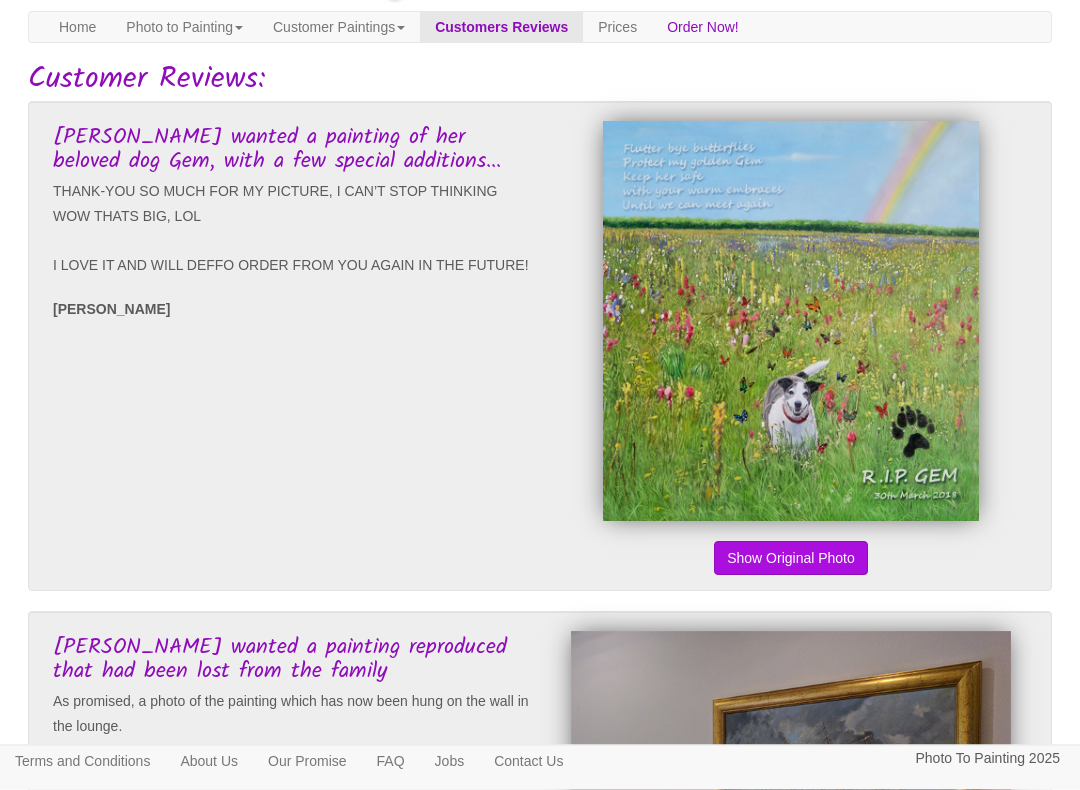 click on "Show Original Photo" at bounding box center (791, 559) 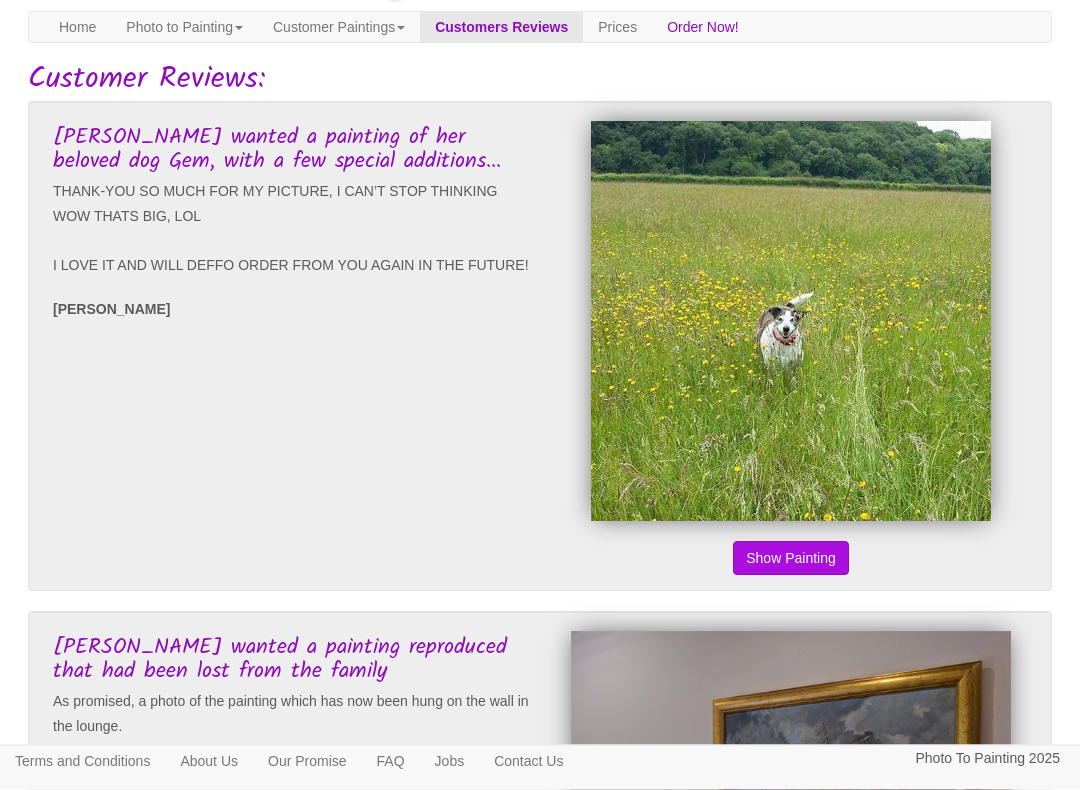 scroll, scrollTop: 76, scrollLeft: 0, axis: vertical 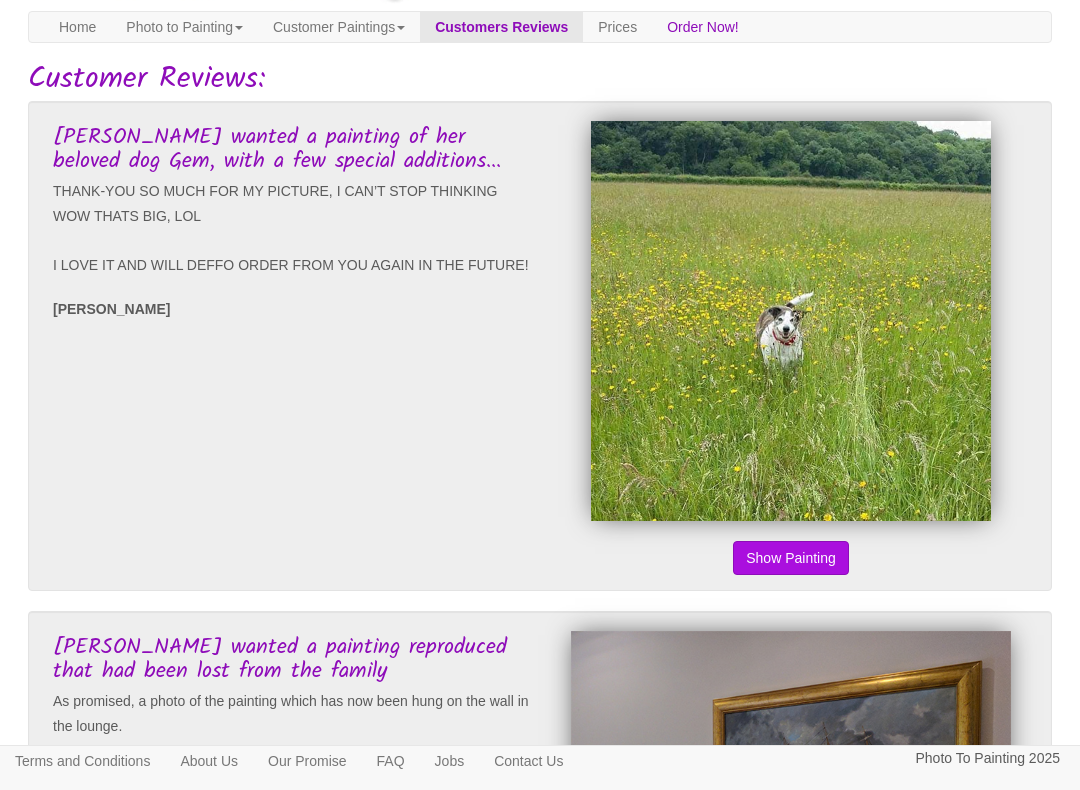 click on "Show Original Photo" at bounding box center [791, 558] 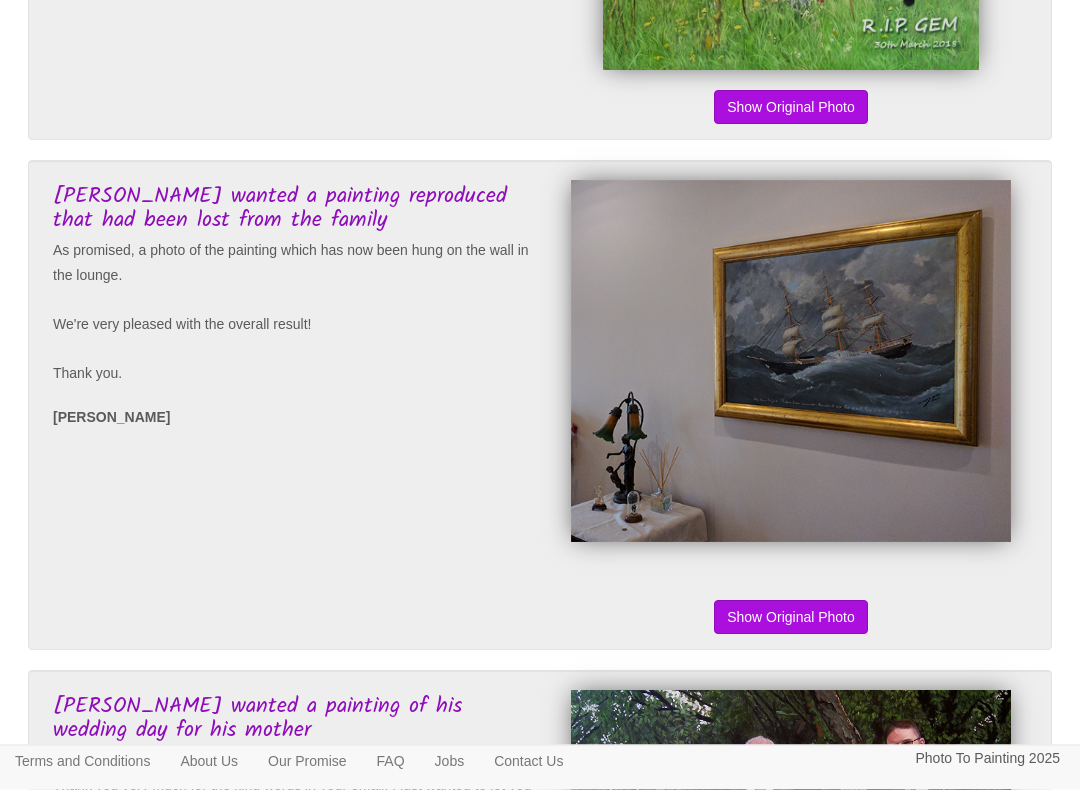click on "Show Original Photo" at bounding box center (791, 618) 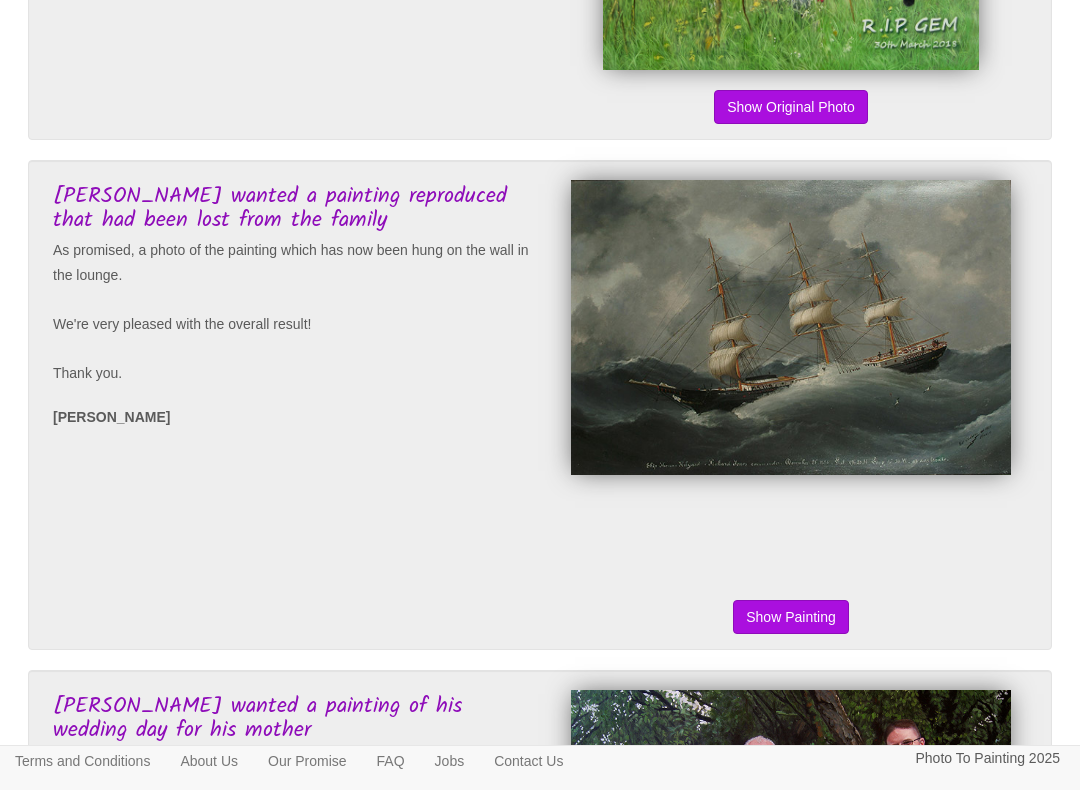click on "Show Original Photo" at bounding box center [791, 617] 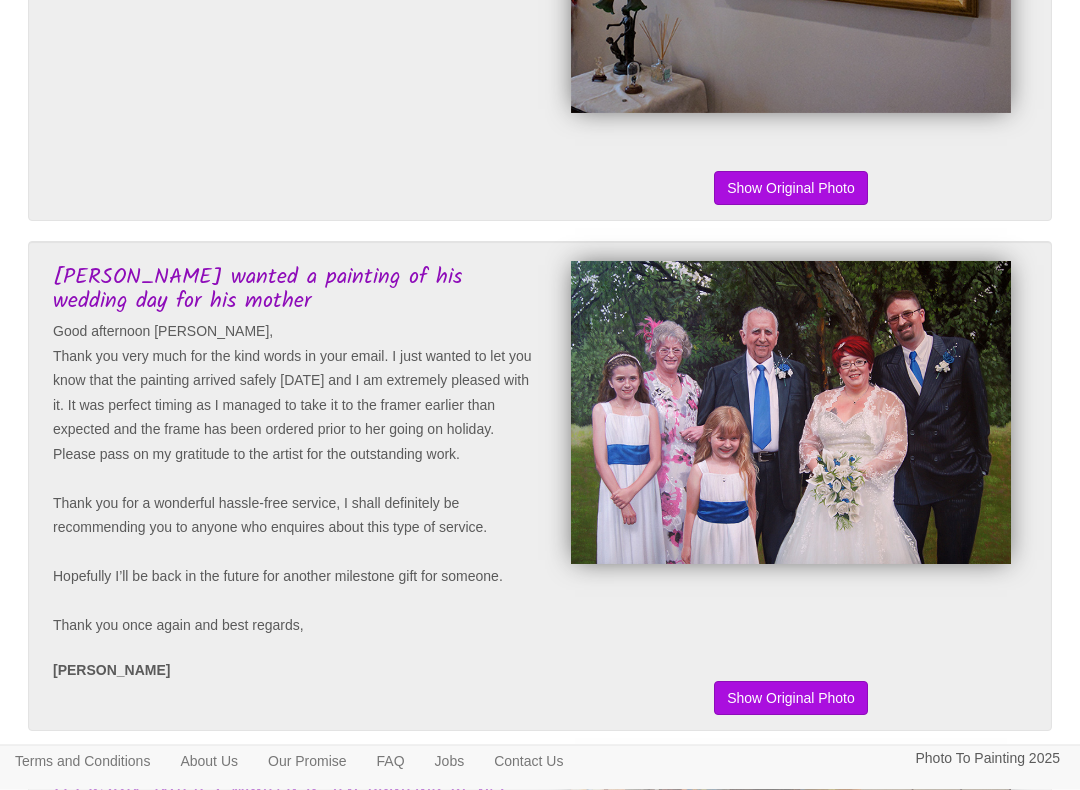 scroll, scrollTop: 956, scrollLeft: 0, axis: vertical 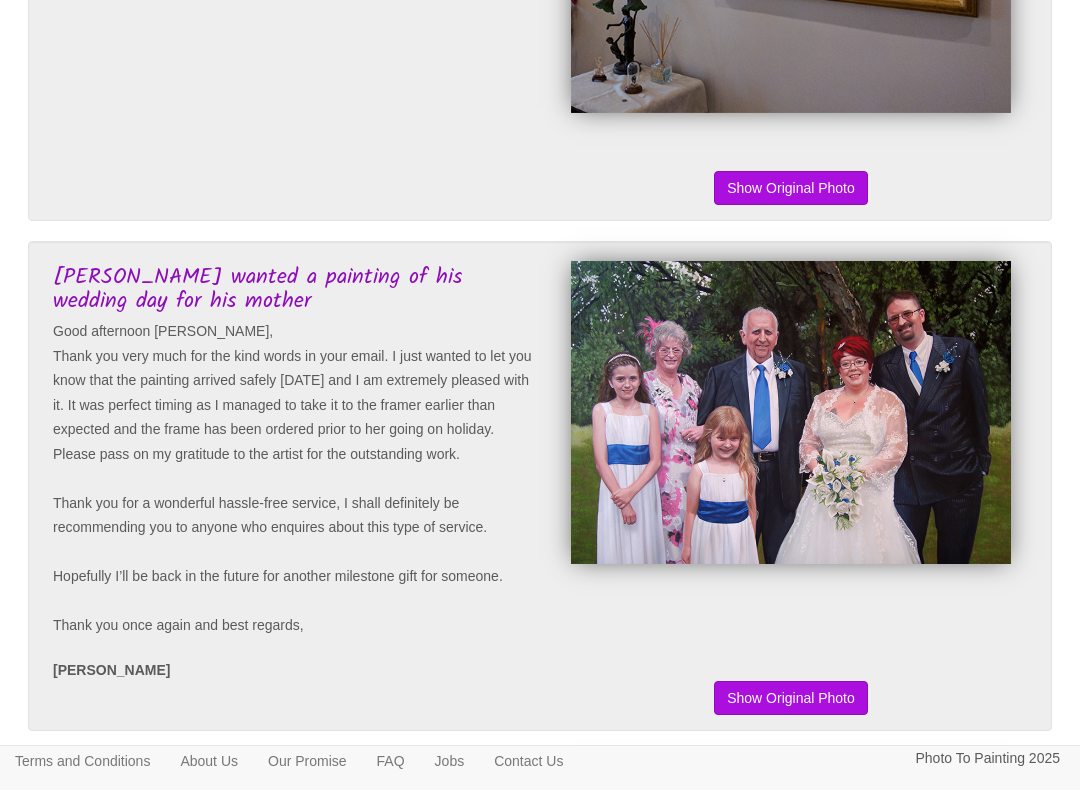 click on "Show Original Photo" at bounding box center (791, 698) 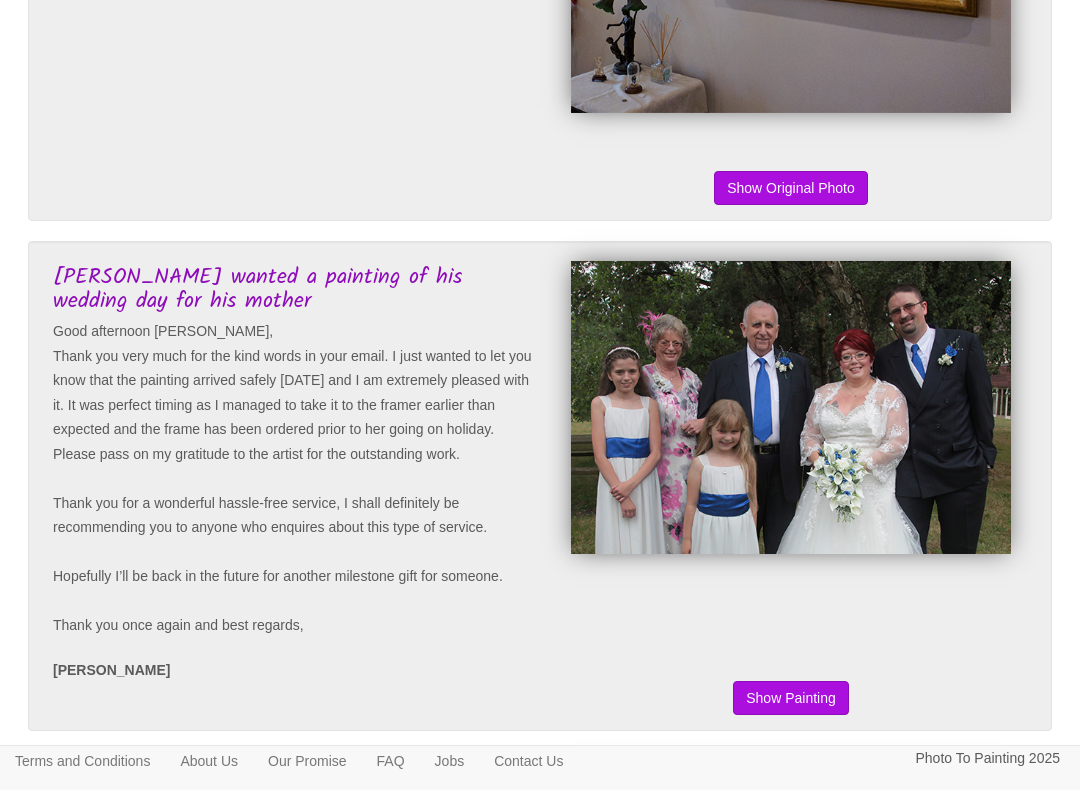 click on "Show Original Photo" at bounding box center (791, 698) 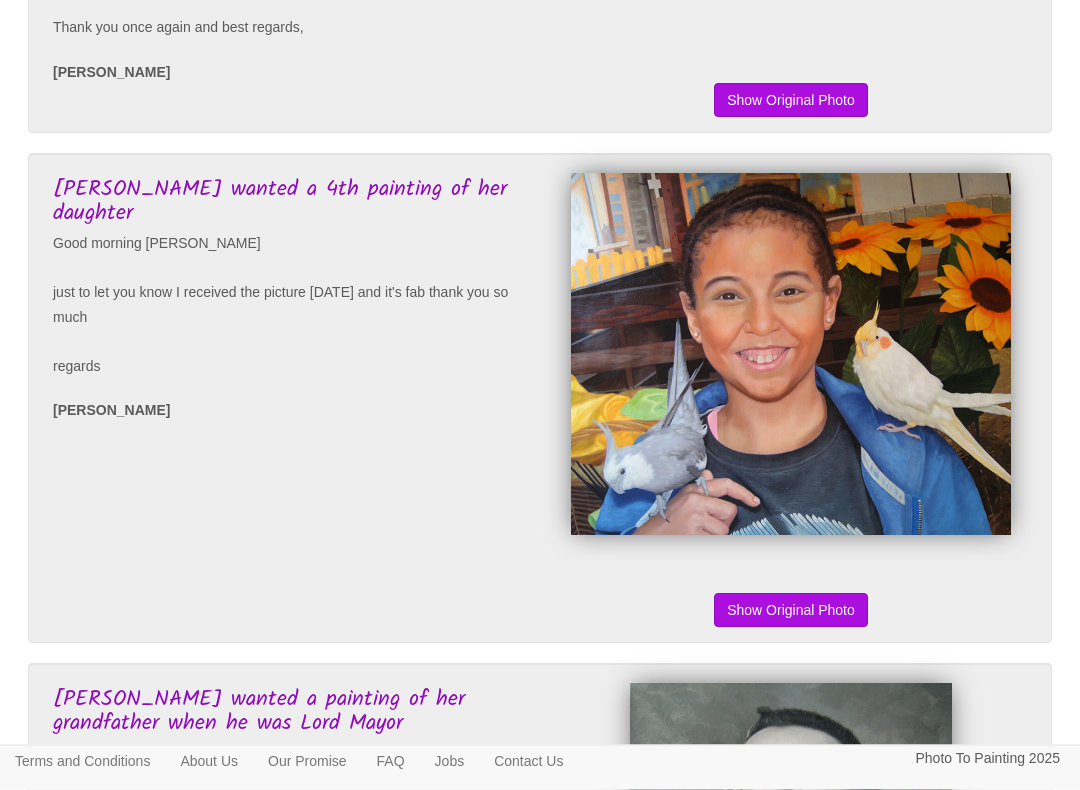 scroll, scrollTop: 1555, scrollLeft: 0, axis: vertical 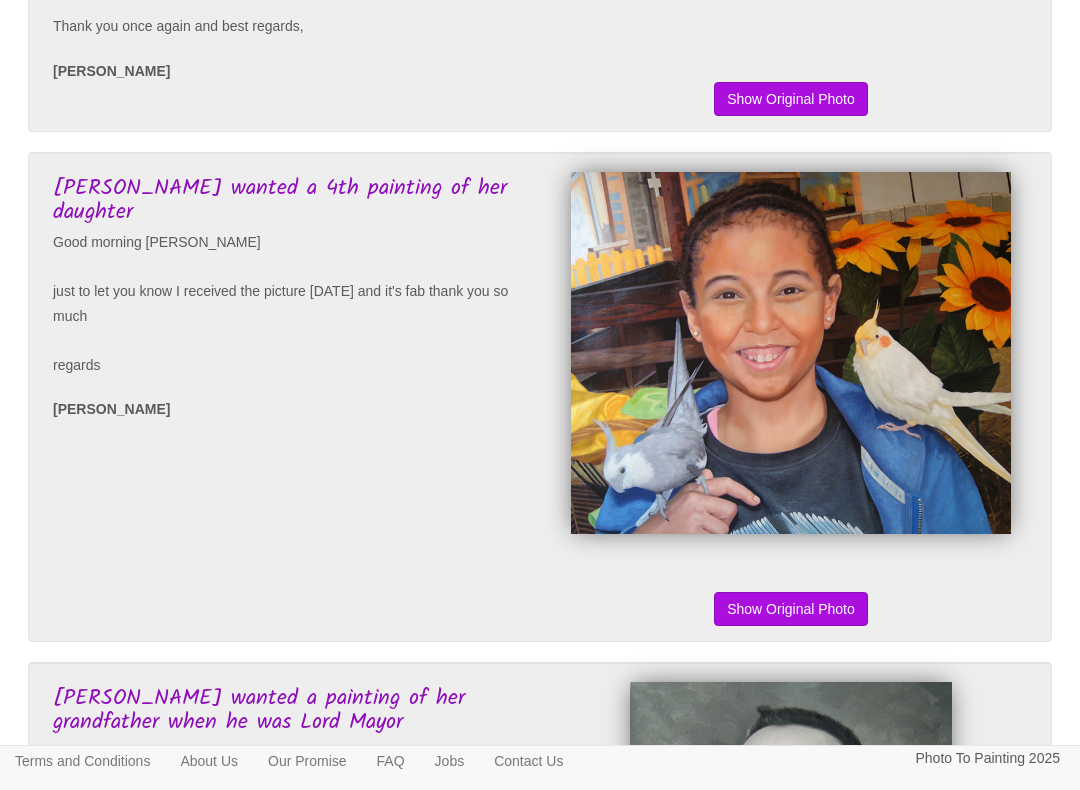 click on "Show Original Photo" at bounding box center [791, 609] 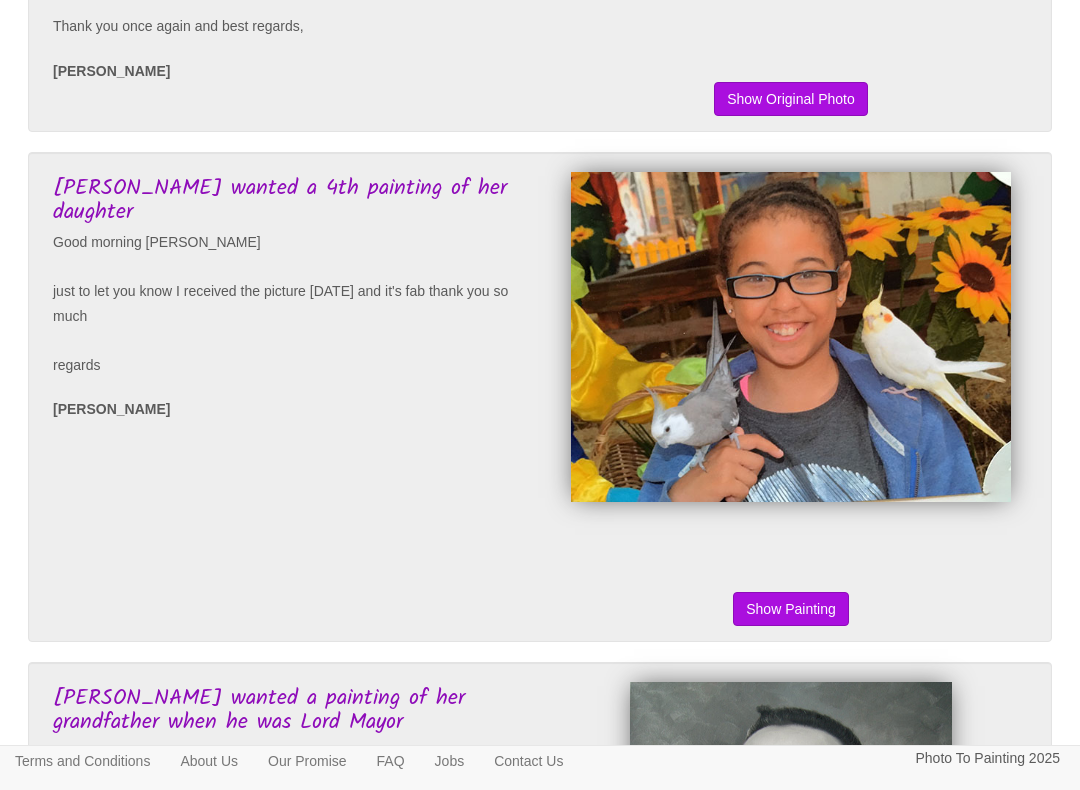click on "Show Original Photo" at bounding box center [791, 609] 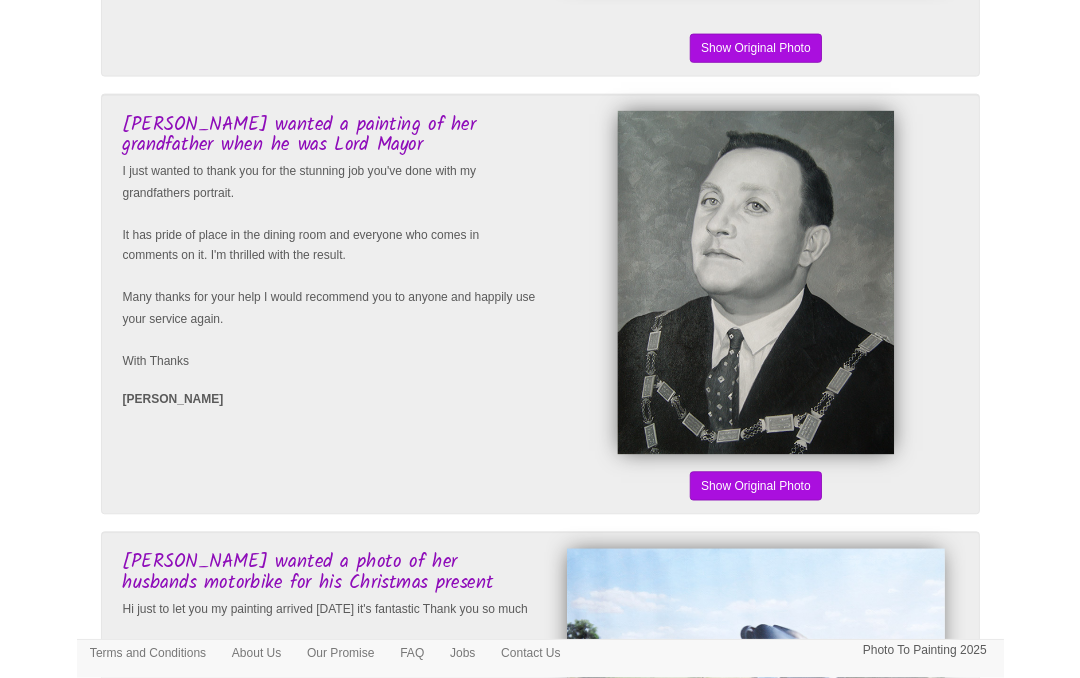 scroll, scrollTop: 2106, scrollLeft: 0, axis: vertical 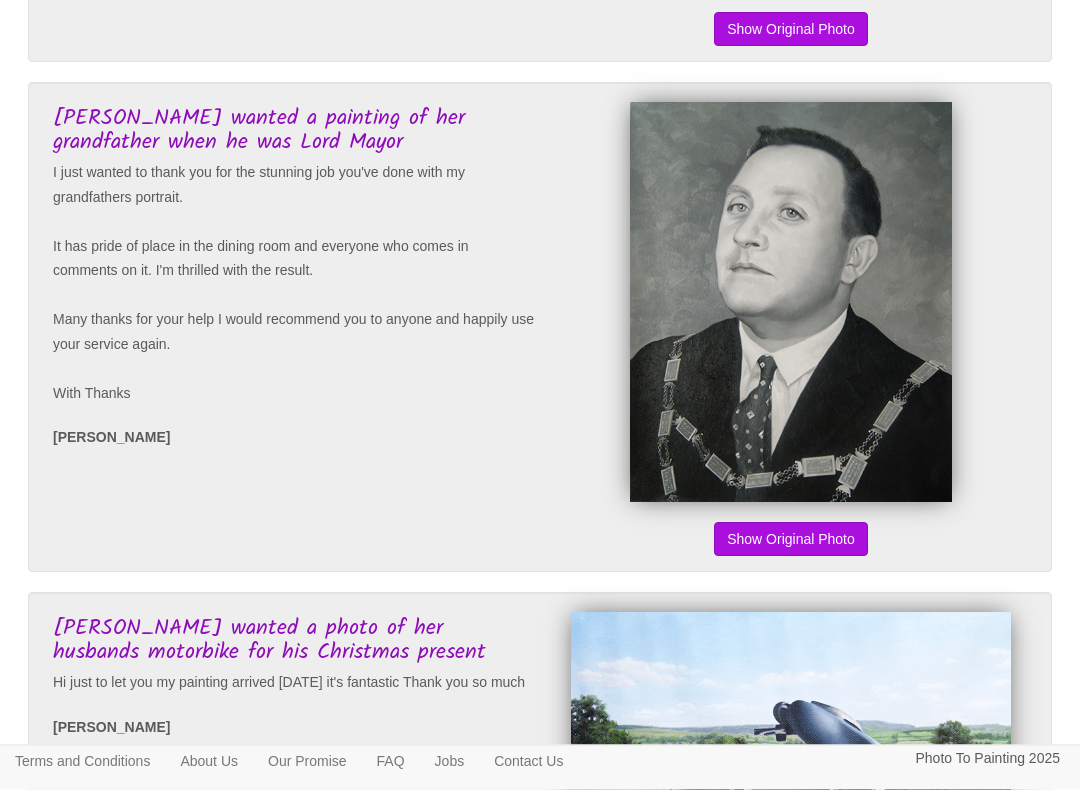 click on "Show Original Photo" at bounding box center [791, 540] 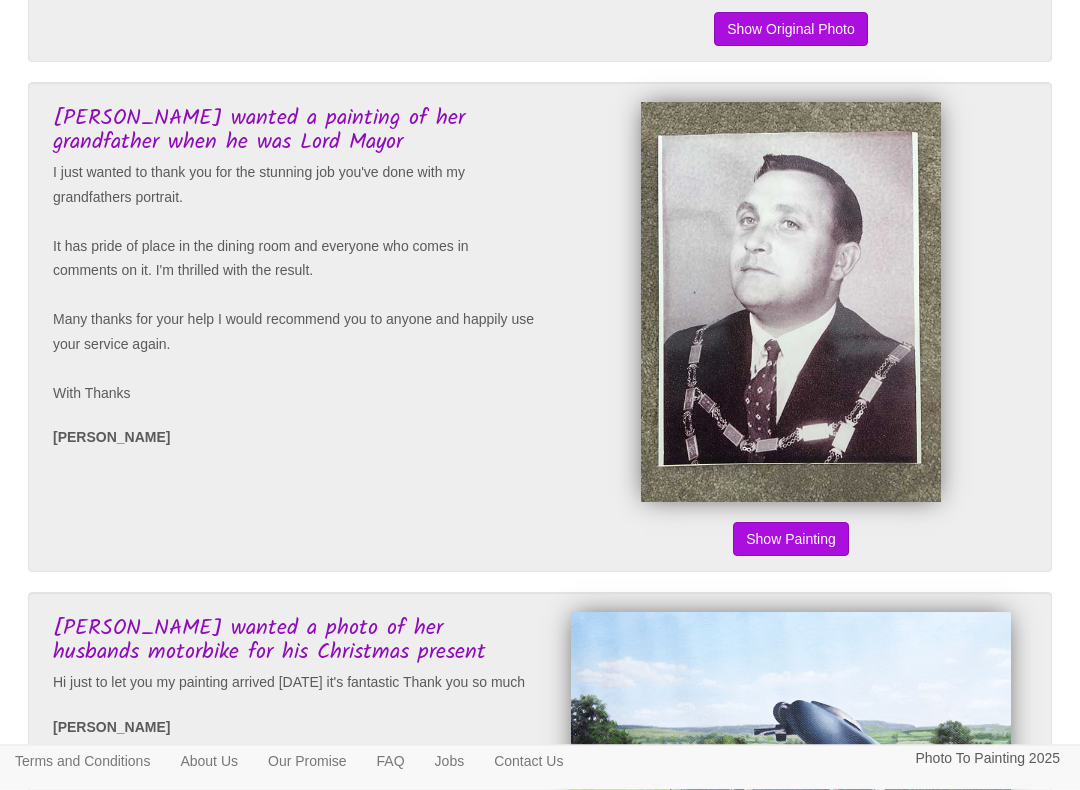 scroll, scrollTop: 2135, scrollLeft: 0, axis: vertical 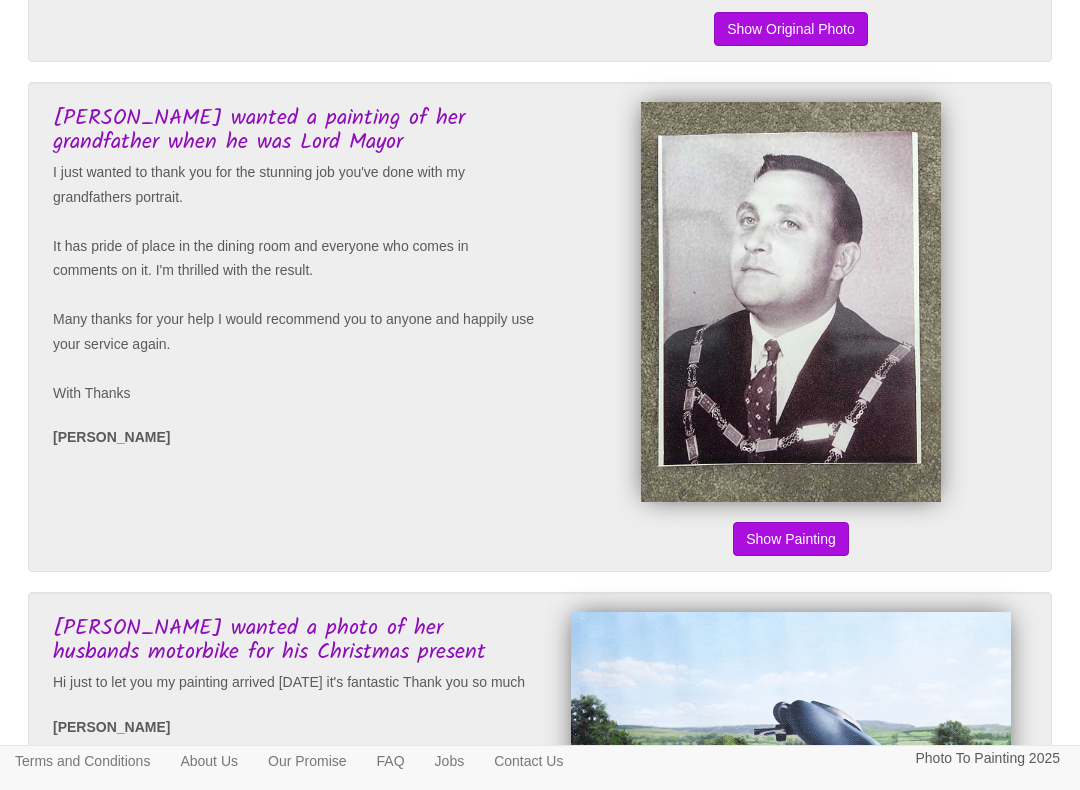 click on "Show Original Photo" at bounding box center [791, 539] 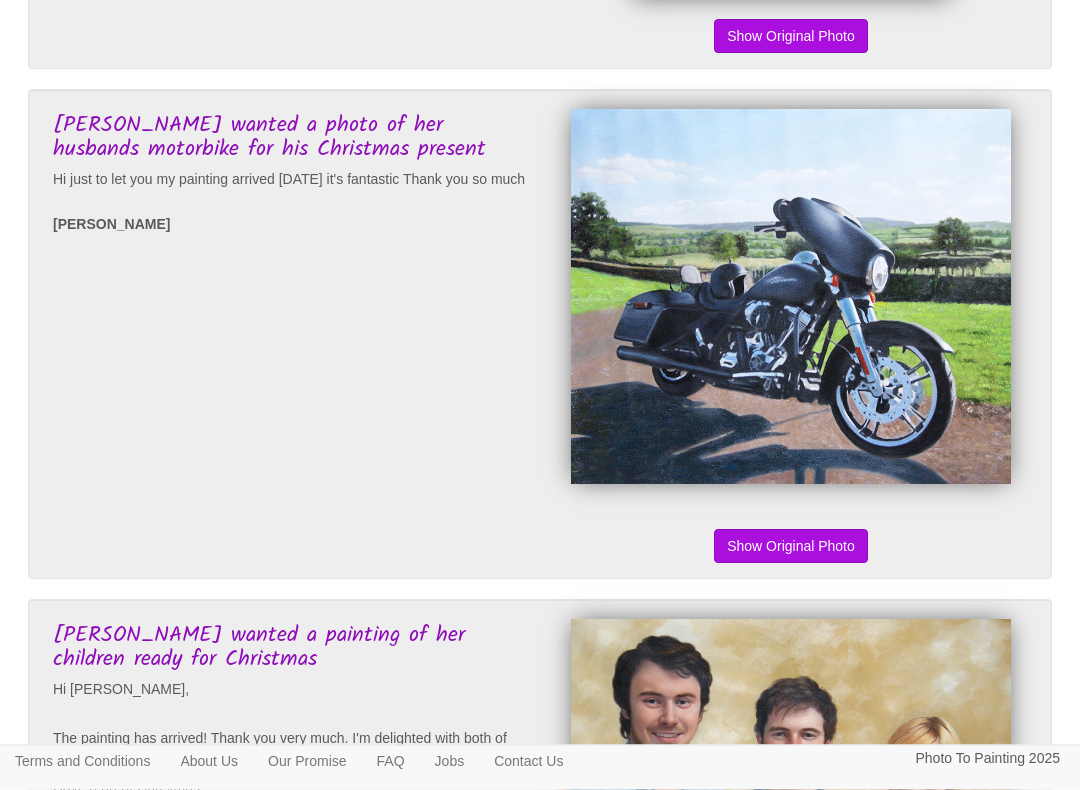scroll, scrollTop: 2635, scrollLeft: 0, axis: vertical 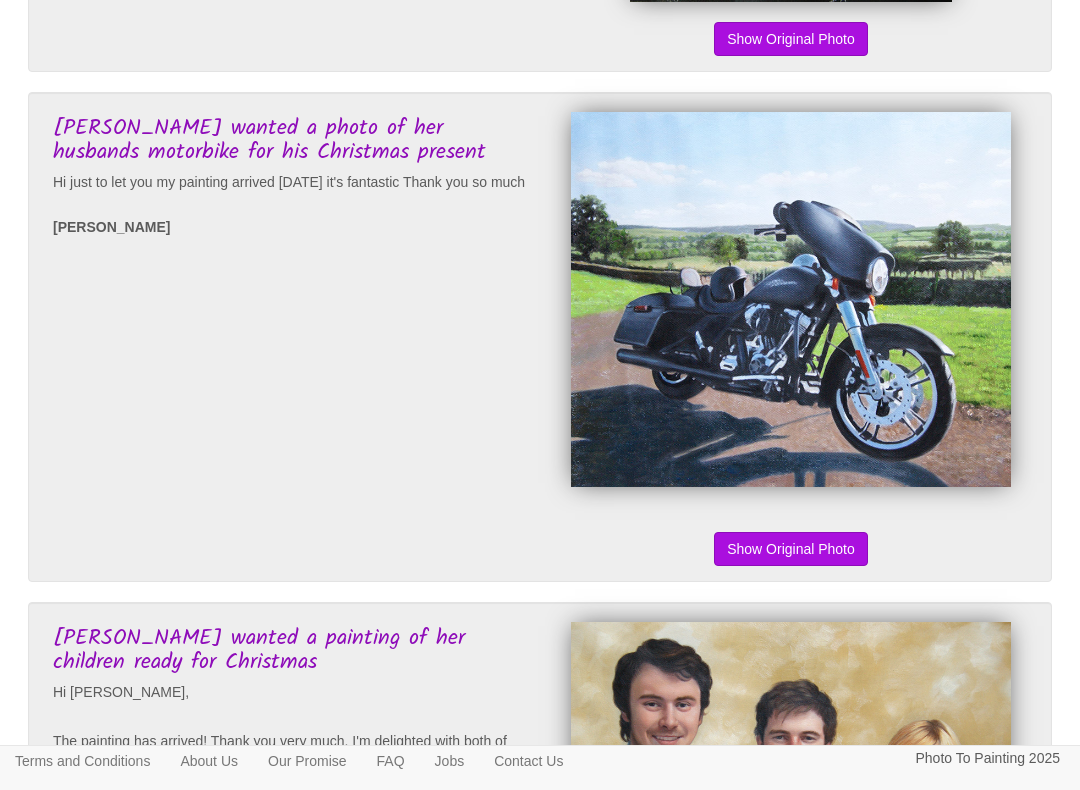 click on "Show Original Photo" at bounding box center [791, 549] 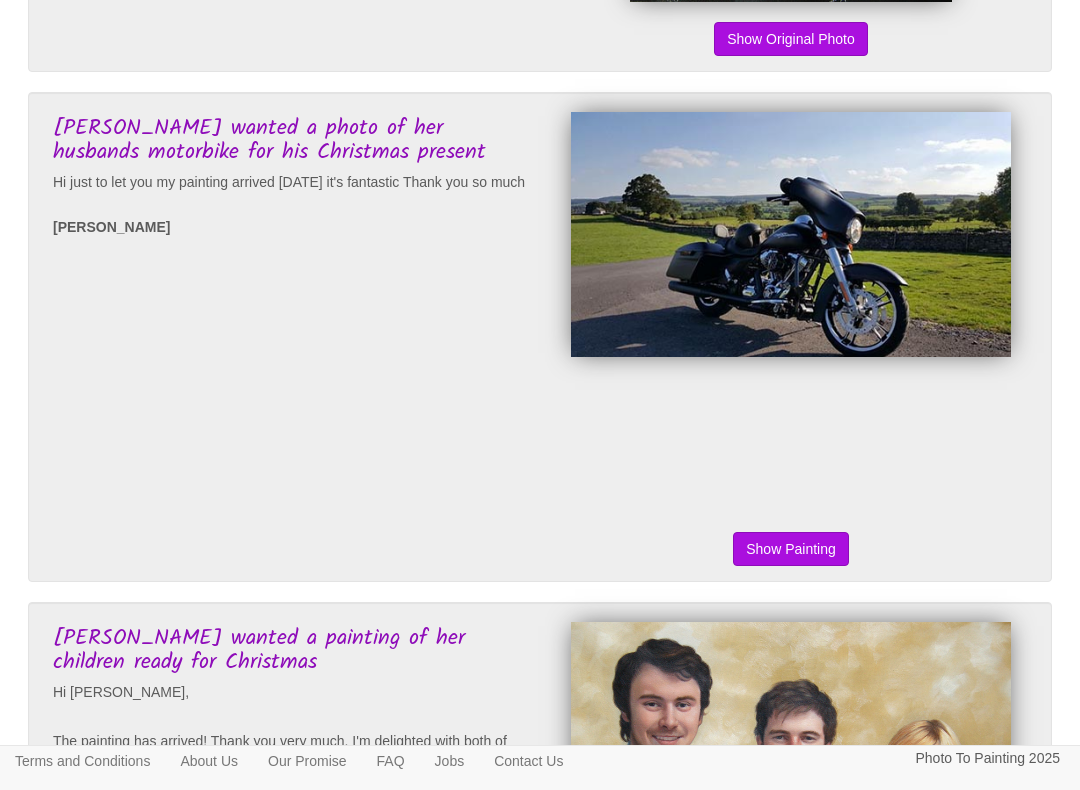 click on "Show Original Photo" at bounding box center (791, 549) 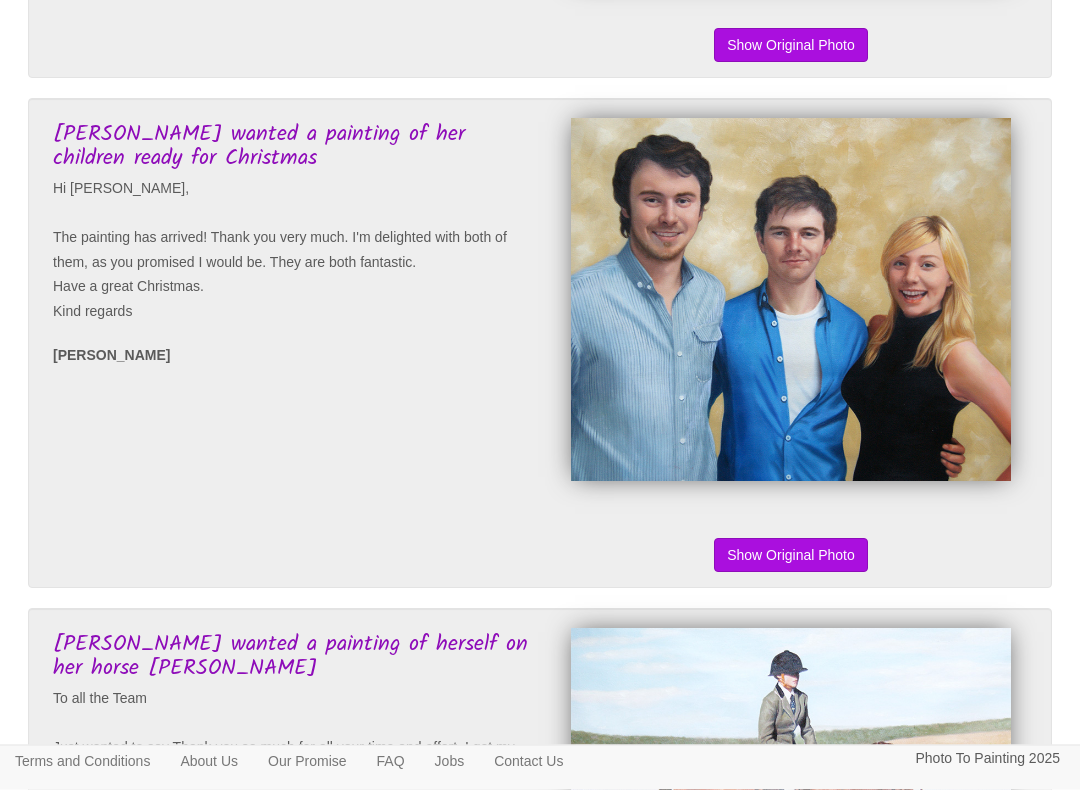 scroll, scrollTop: 3140, scrollLeft: 0, axis: vertical 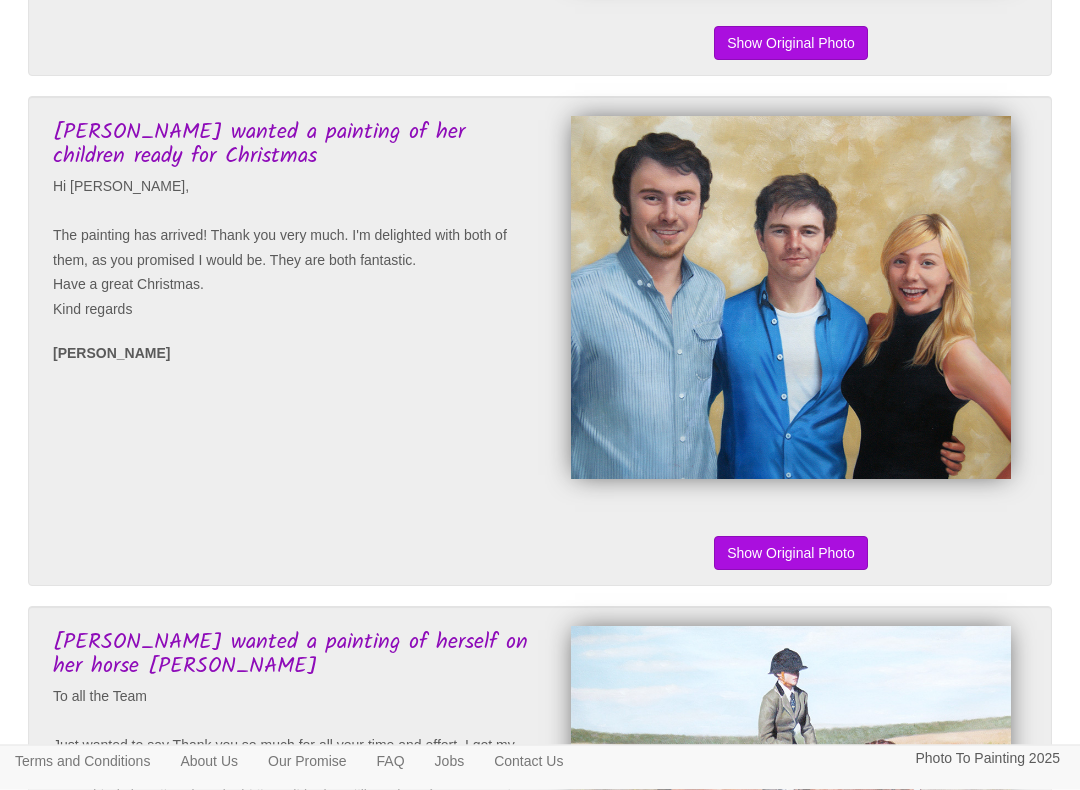 click on "Show Original Photo" at bounding box center [791, 554] 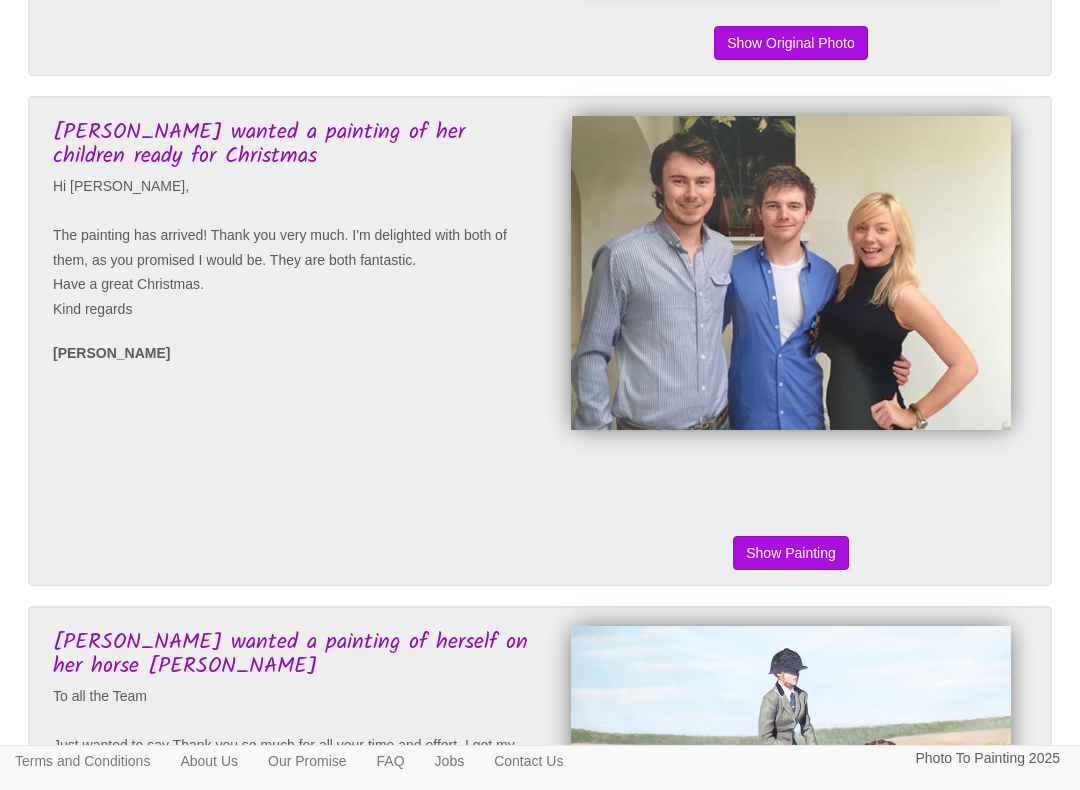 click on "Show Original Photo" at bounding box center [791, 553] 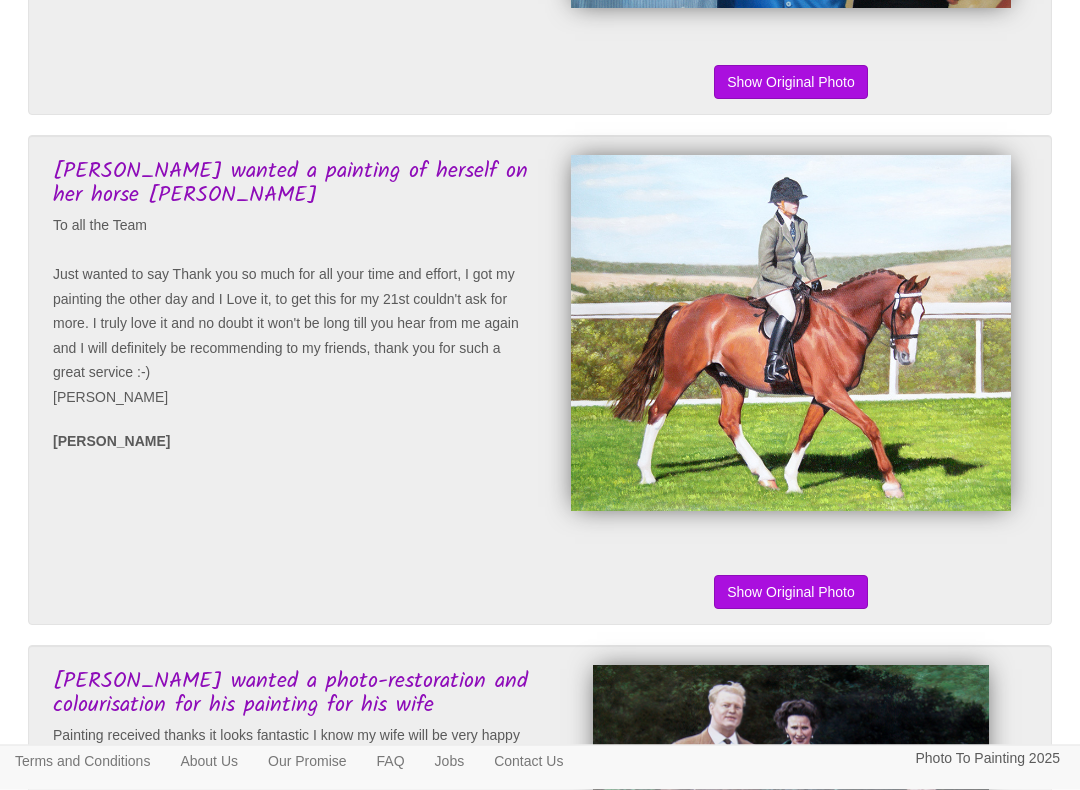 click on "Show Original Photo" at bounding box center (791, 593) 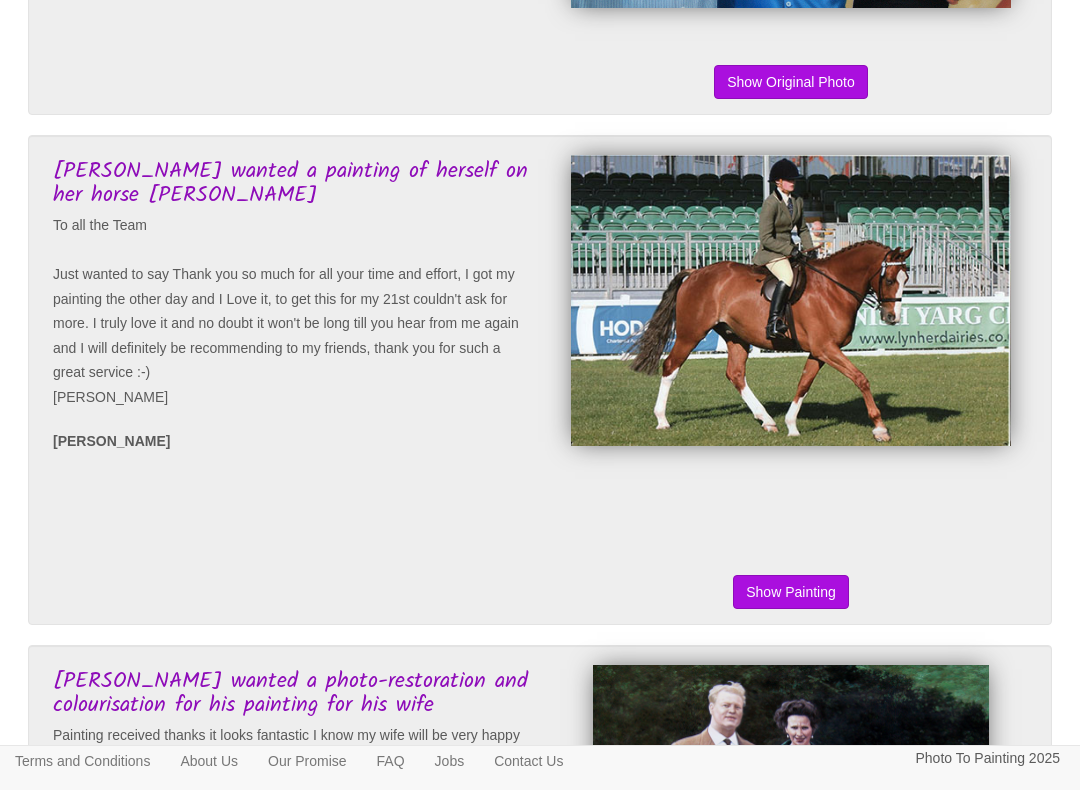 click on "Show Original Photo" at bounding box center [791, 592] 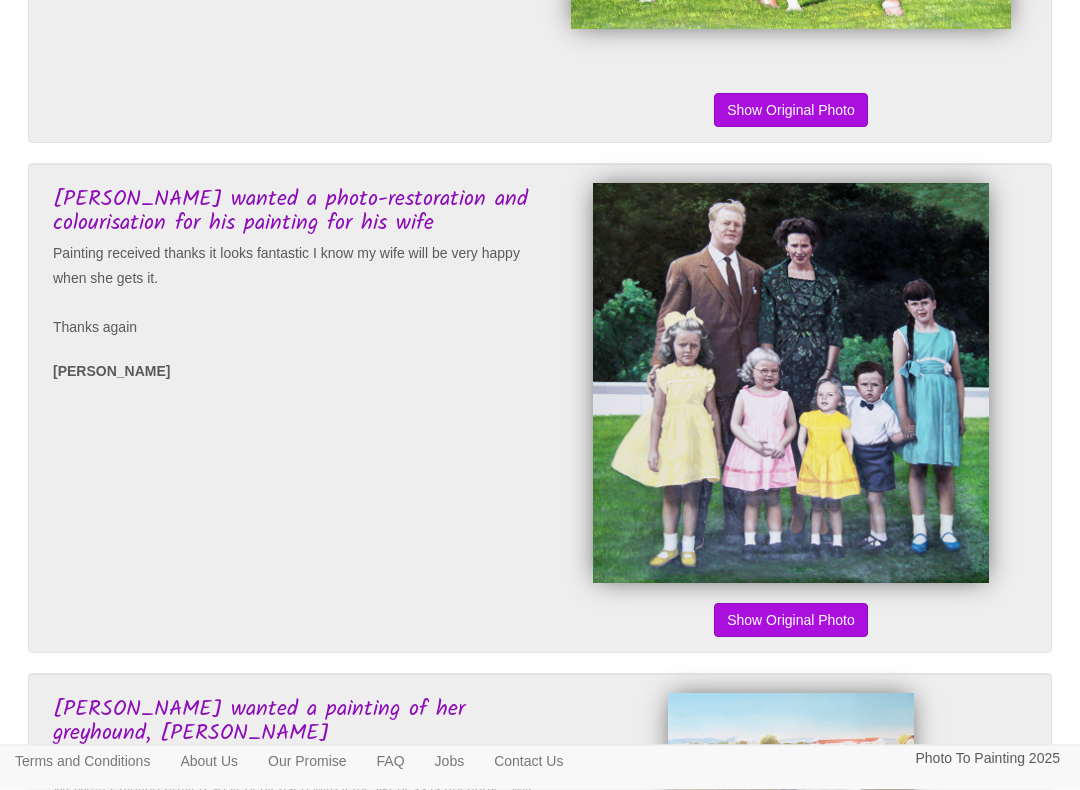 click on "Show Original Photo" at bounding box center (791, 621) 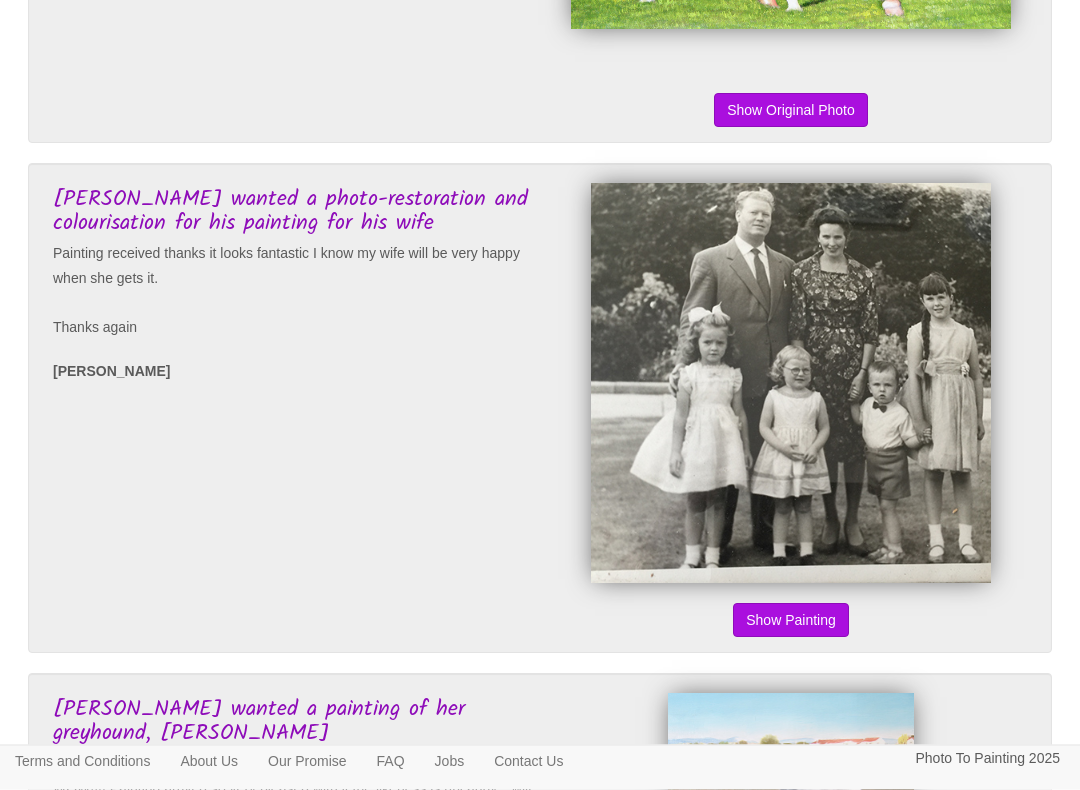 scroll, scrollTop: 4094, scrollLeft: 0, axis: vertical 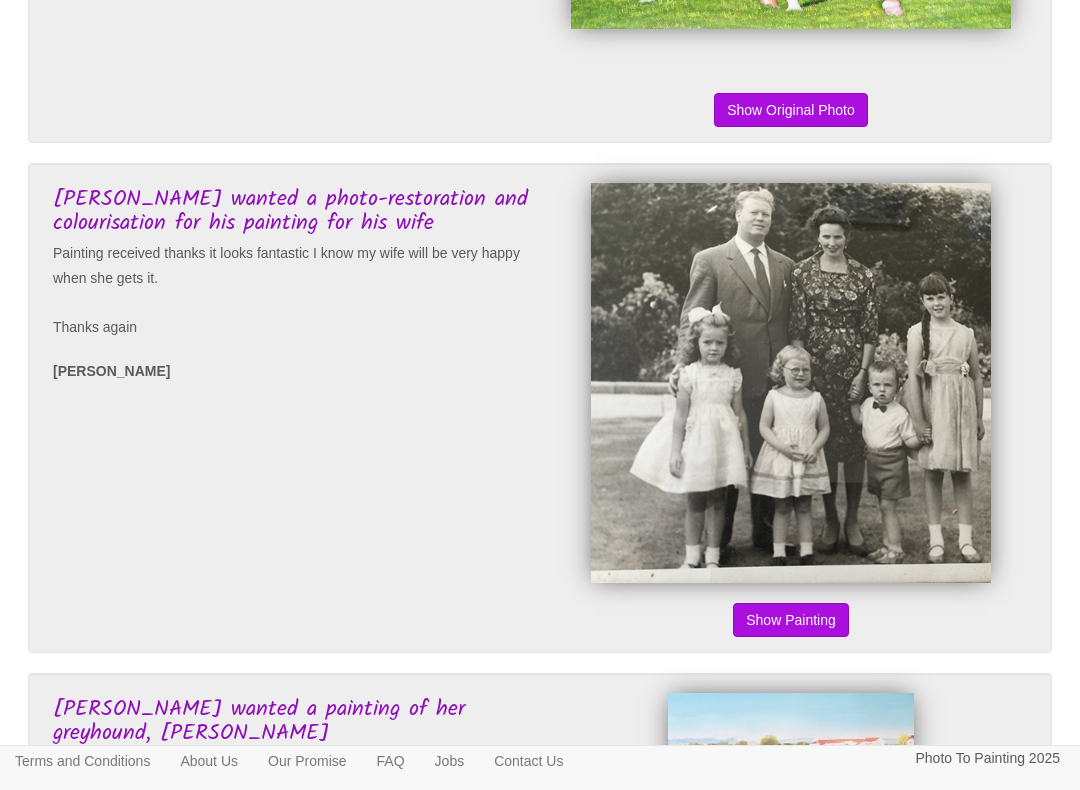 click on "Show Original Photo" at bounding box center [791, 620] 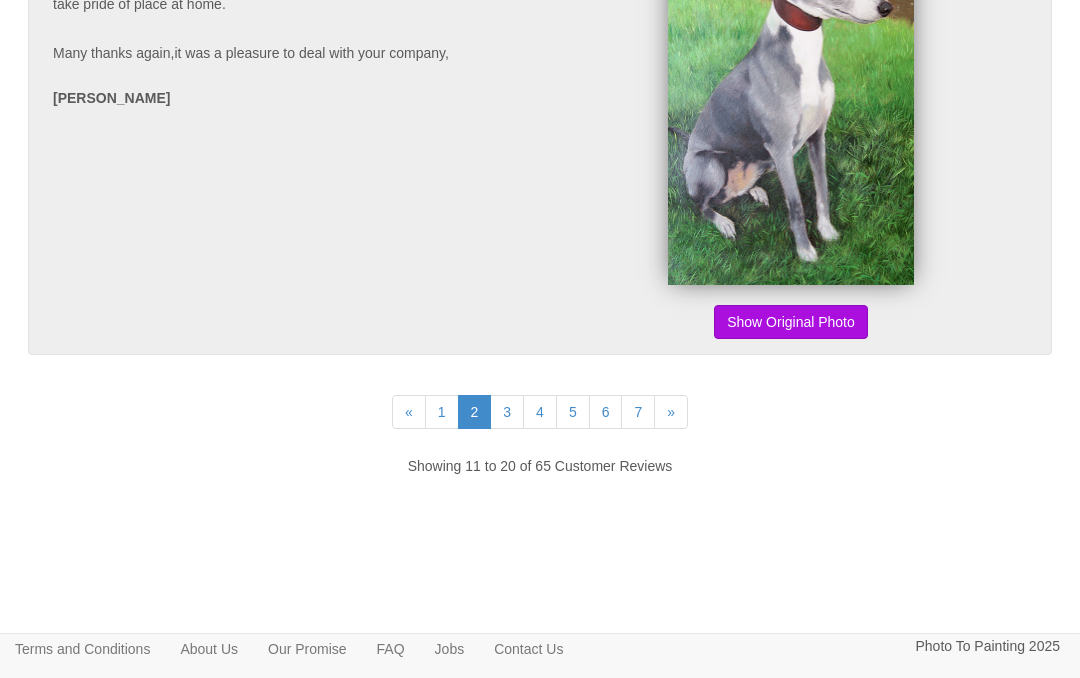 scroll, scrollTop: 4957, scrollLeft: 0, axis: vertical 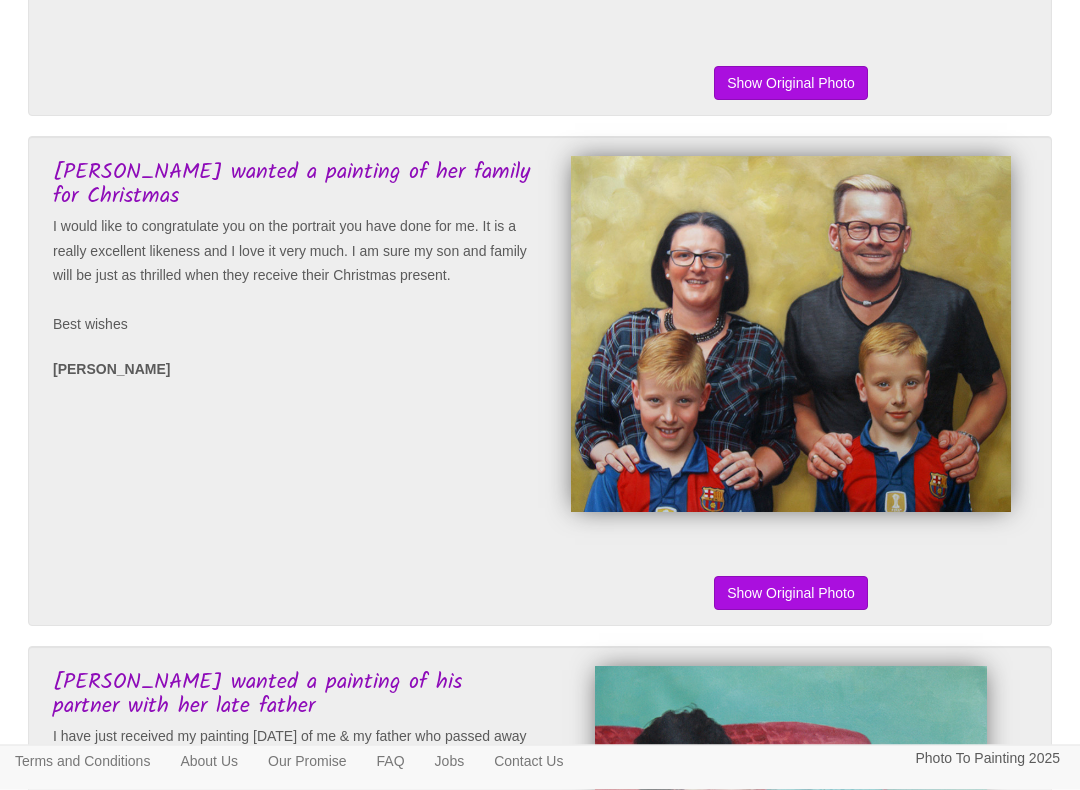 click on "Show Original Photo" at bounding box center [791, 594] 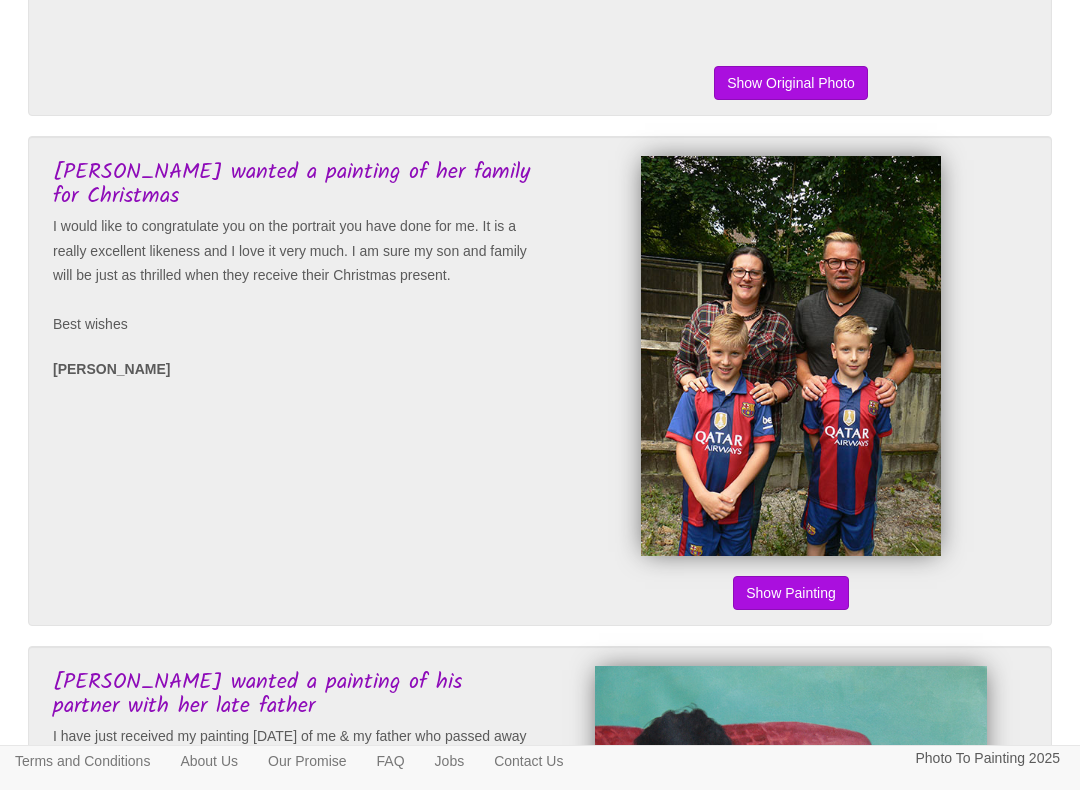 click on "Show Original Photo" at bounding box center (791, 593) 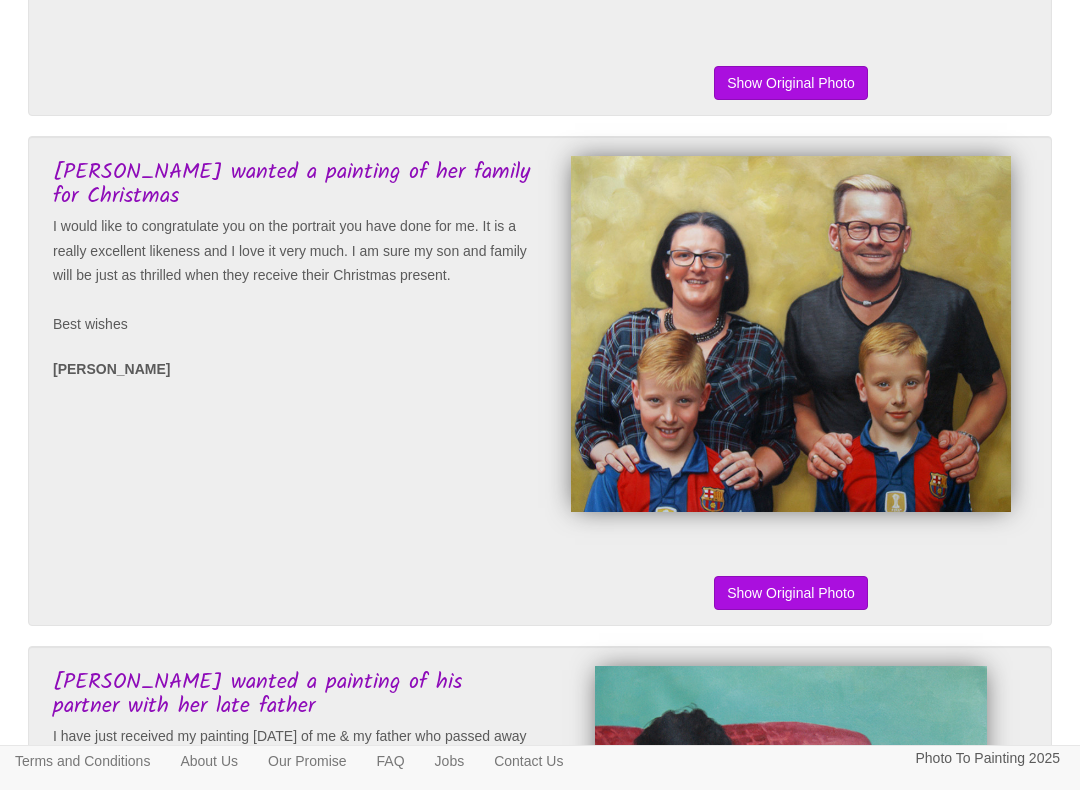 click on "Show Original Photo" at bounding box center (791, 593) 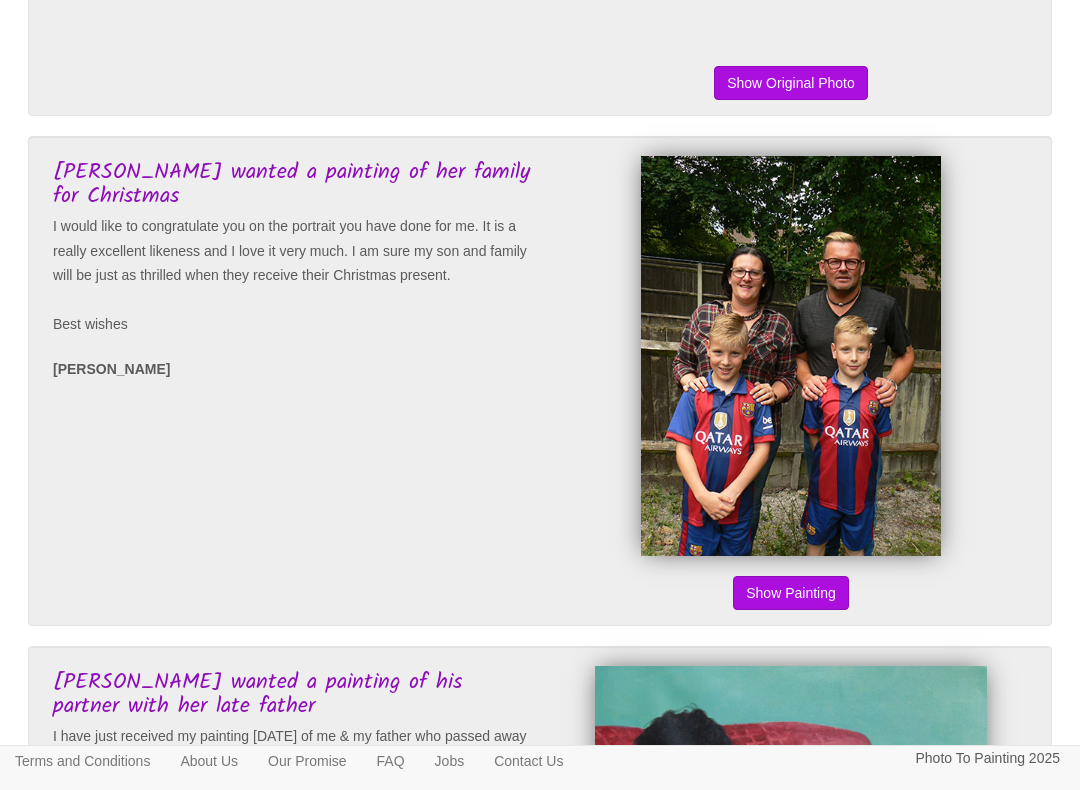 click on "Show Original Photo" at bounding box center (791, 593) 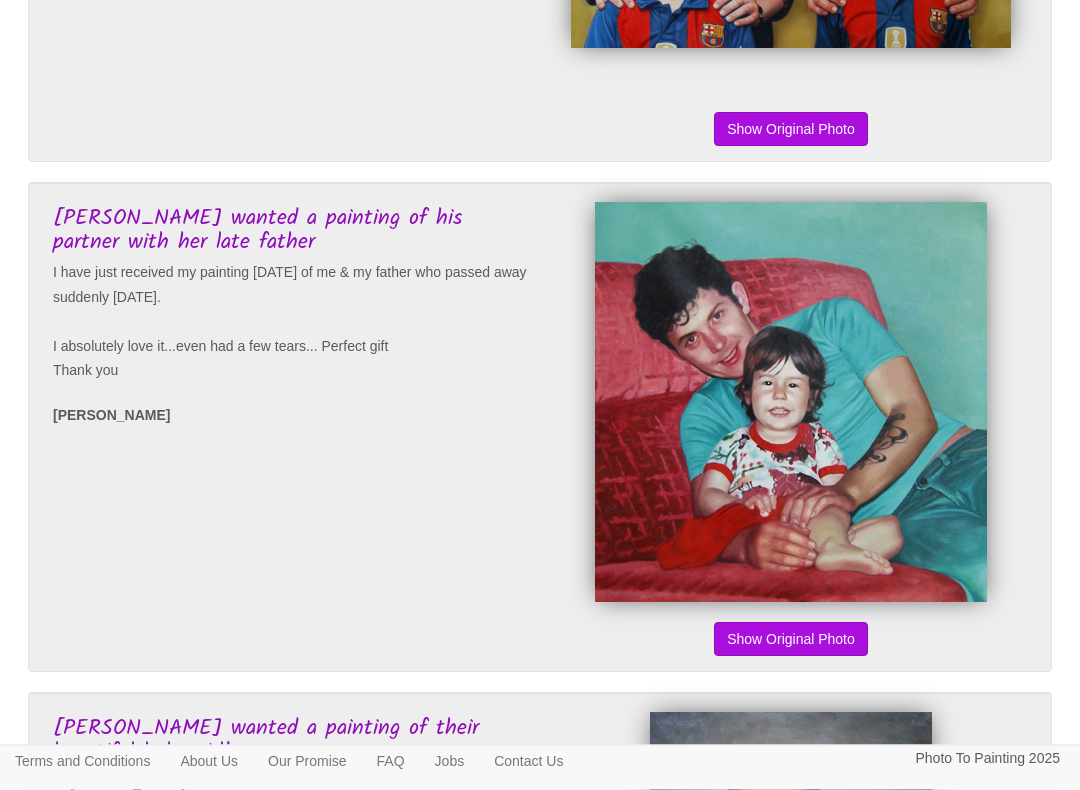 scroll, scrollTop: 1016, scrollLeft: 0, axis: vertical 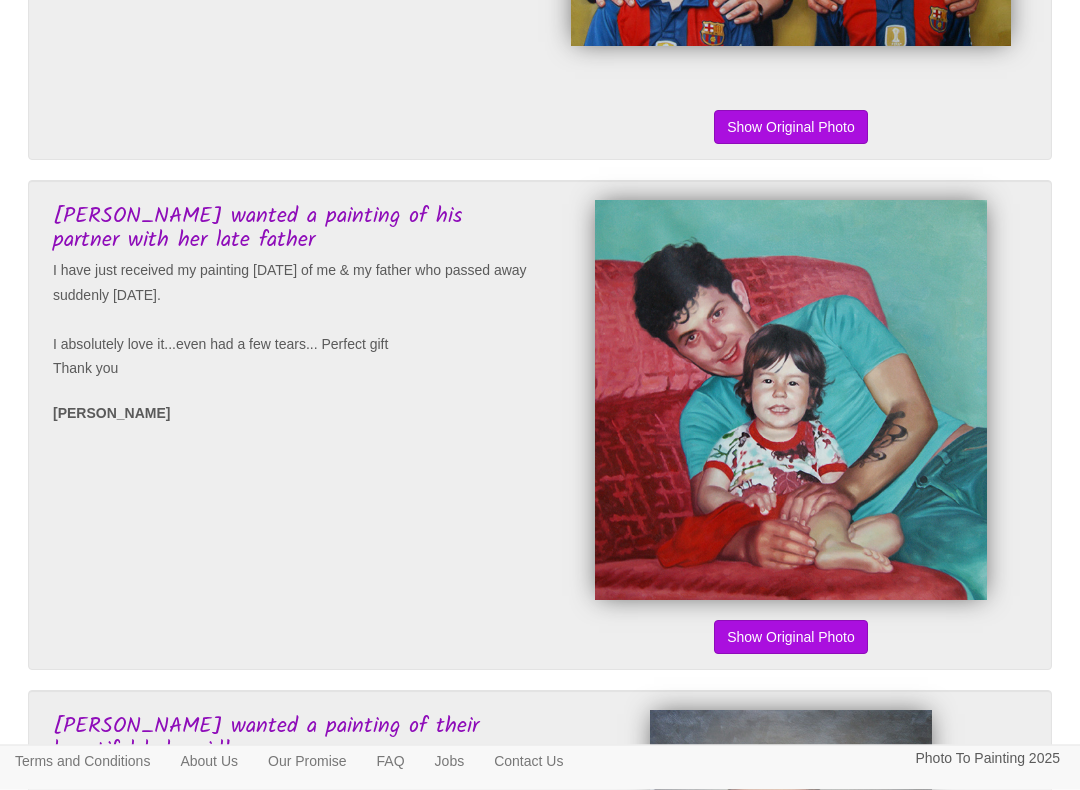 click on "Show Original Photo" at bounding box center (791, 638) 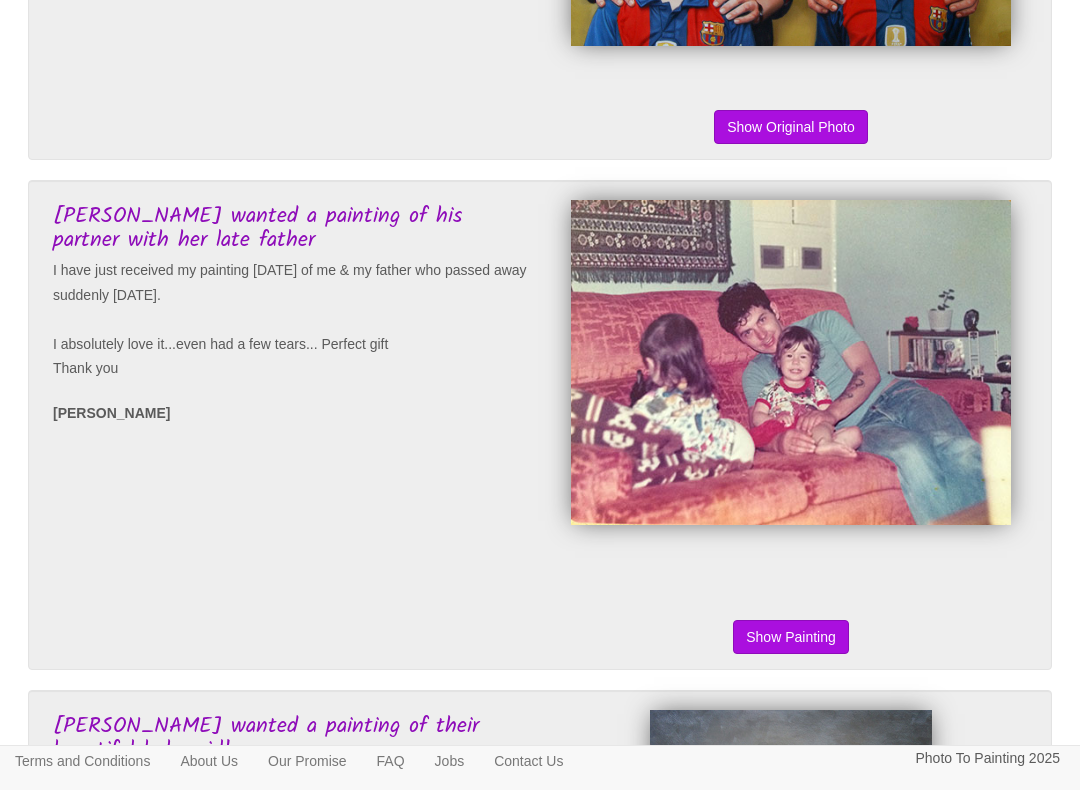 click on "Show Original Photo" at bounding box center (791, 637) 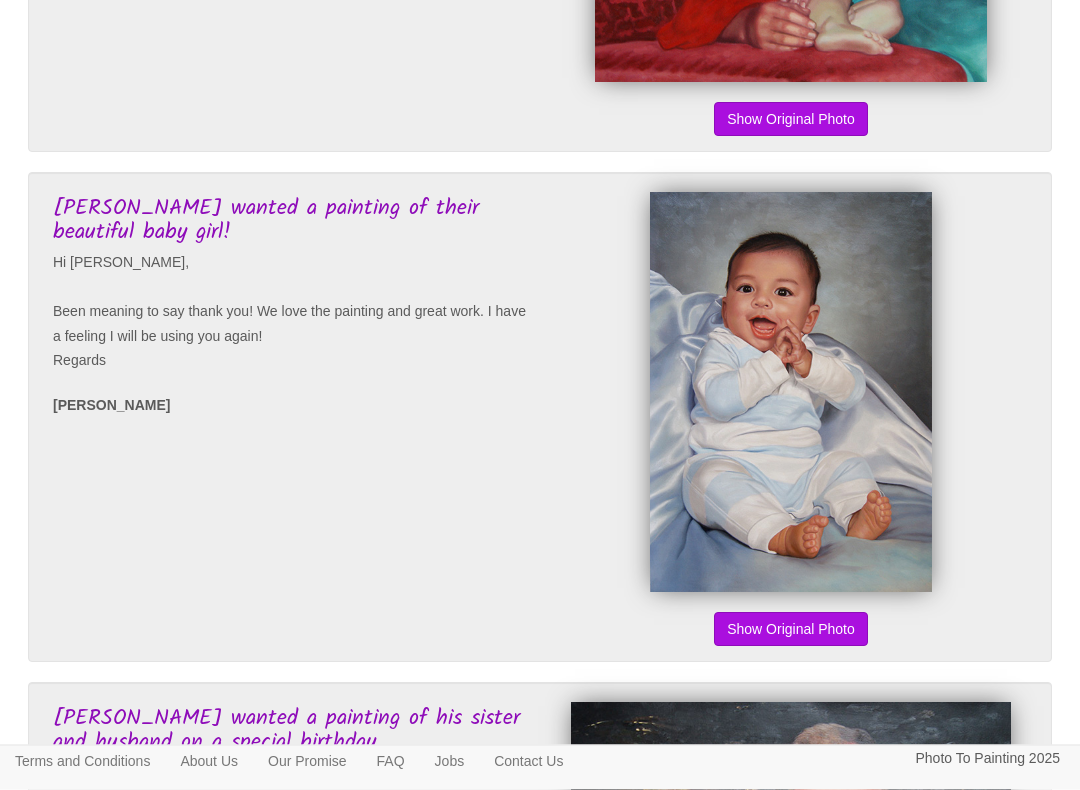 scroll, scrollTop: 1536, scrollLeft: 0, axis: vertical 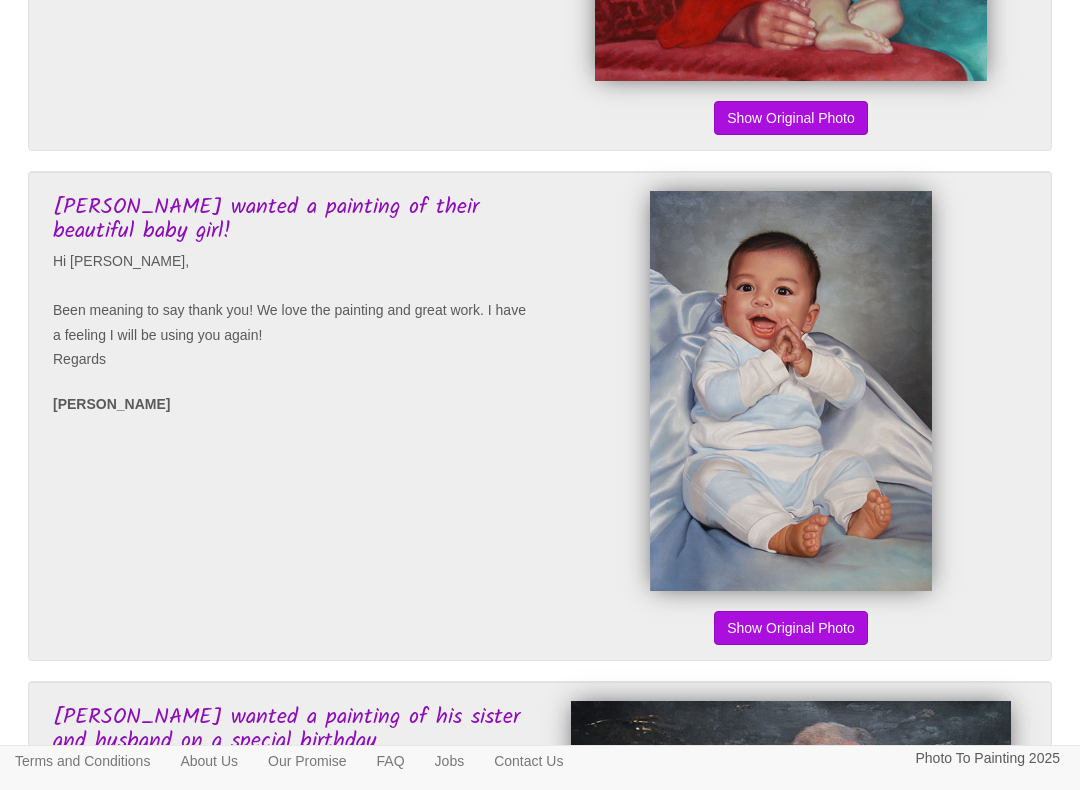 click on "Show Original Photo" at bounding box center [791, 628] 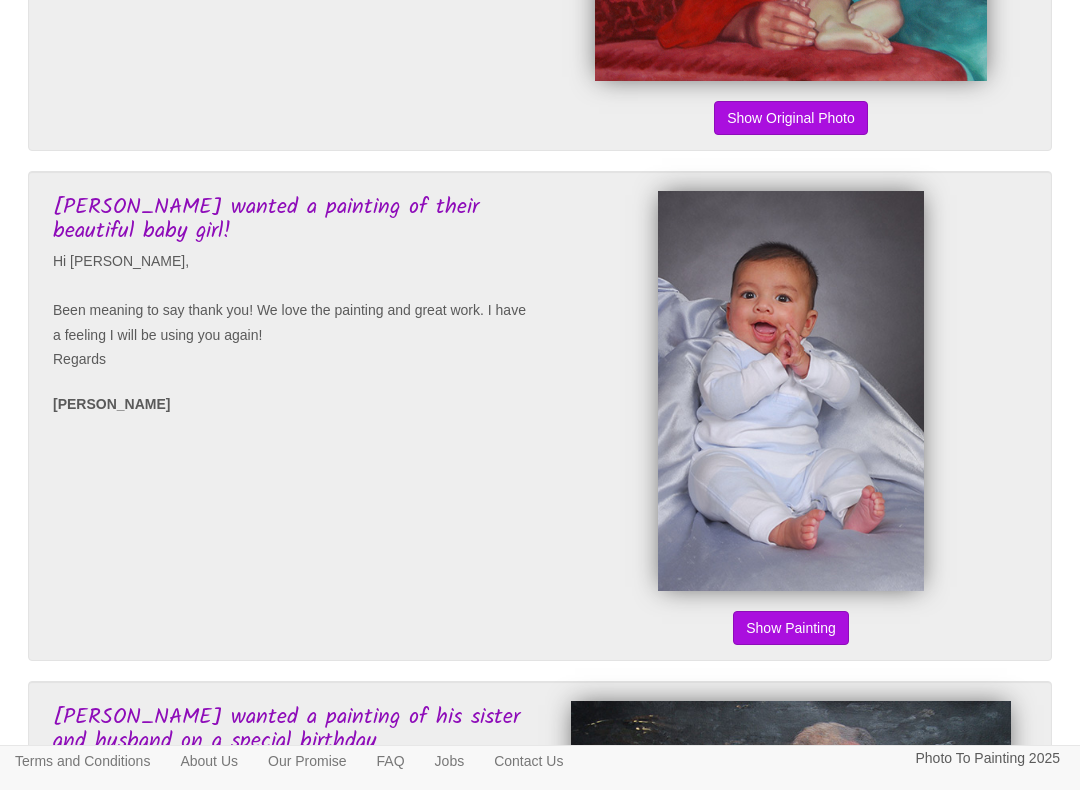 click on "Show Original Photo" at bounding box center (791, 628) 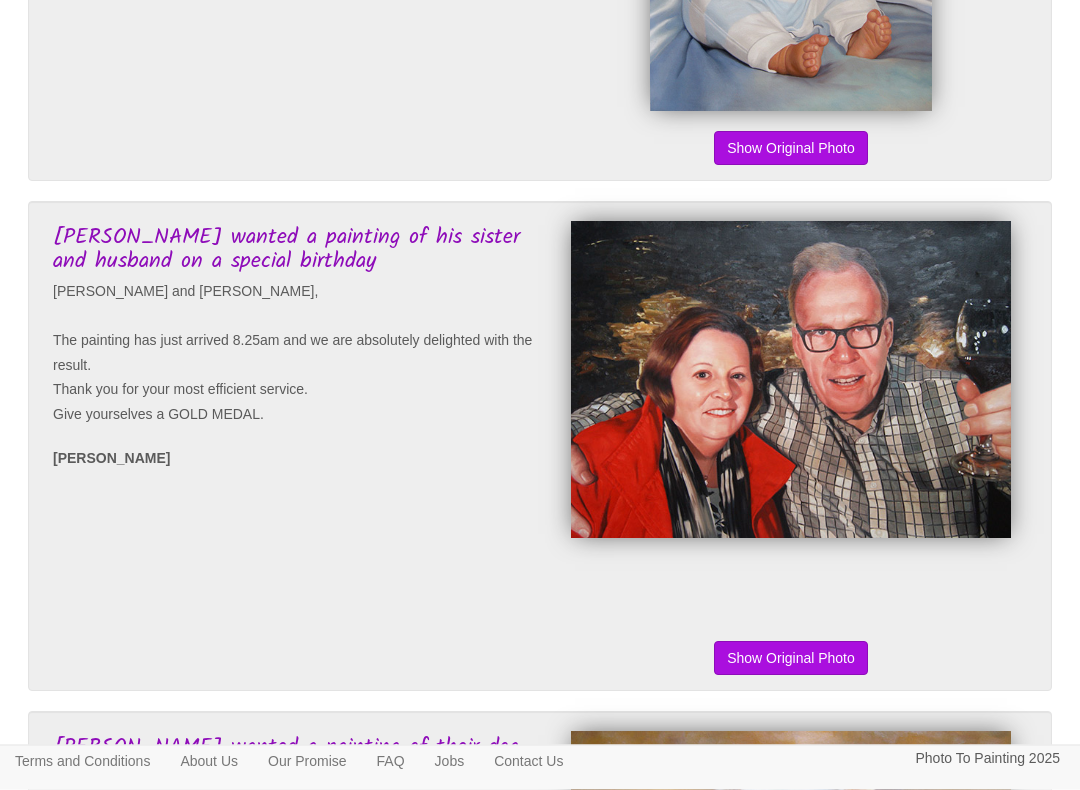 scroll, scrollTop: 2016, scrollLeft: 0, axis: vertical 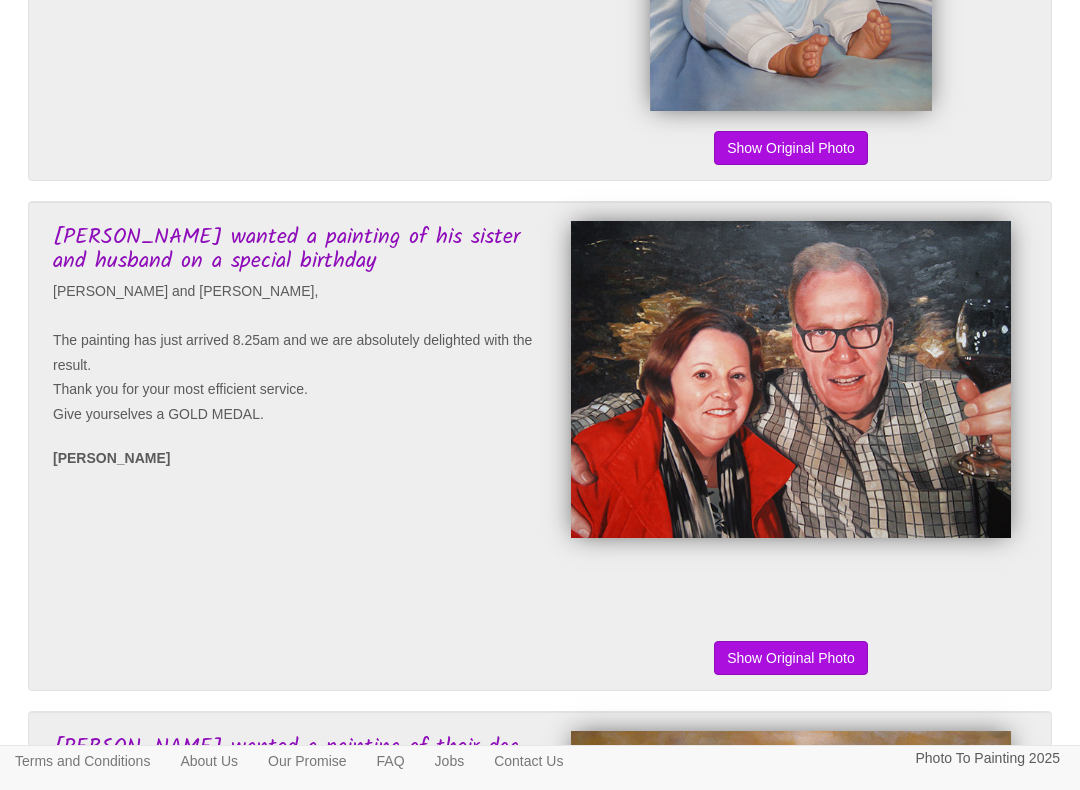 click on "Show Original Photo" at bounding box center (791, 658) 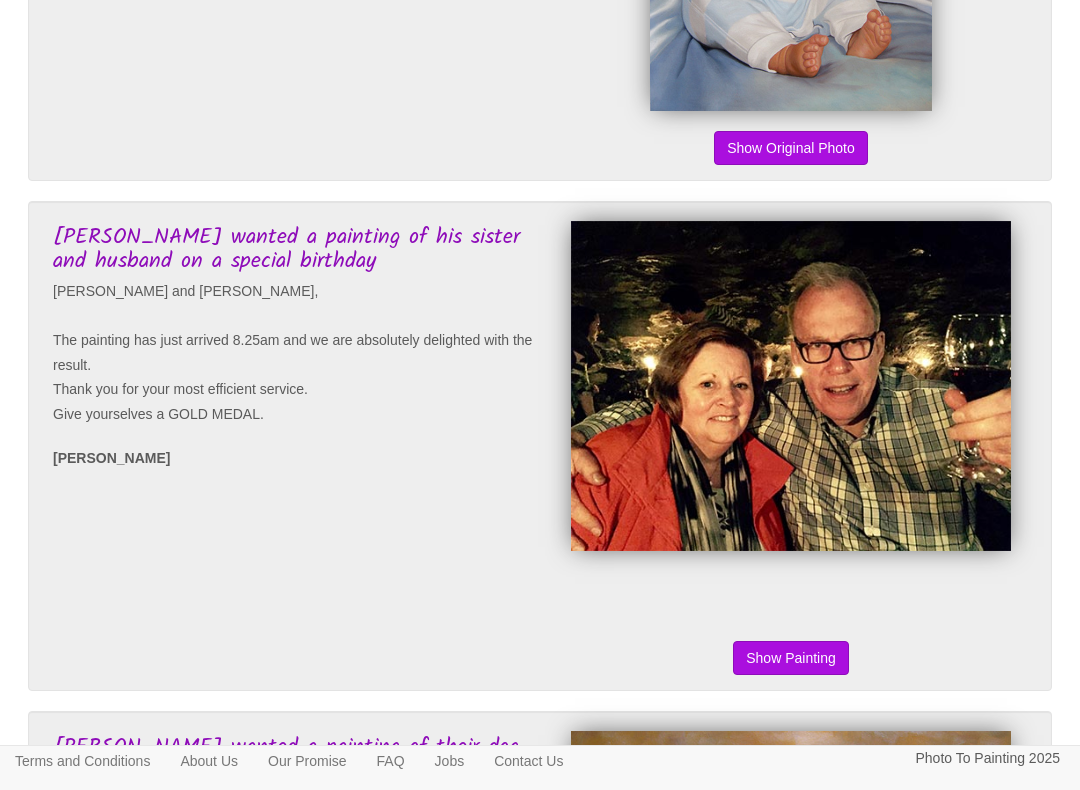 click on "Show Original Photo" at bounding box center [791, 658] 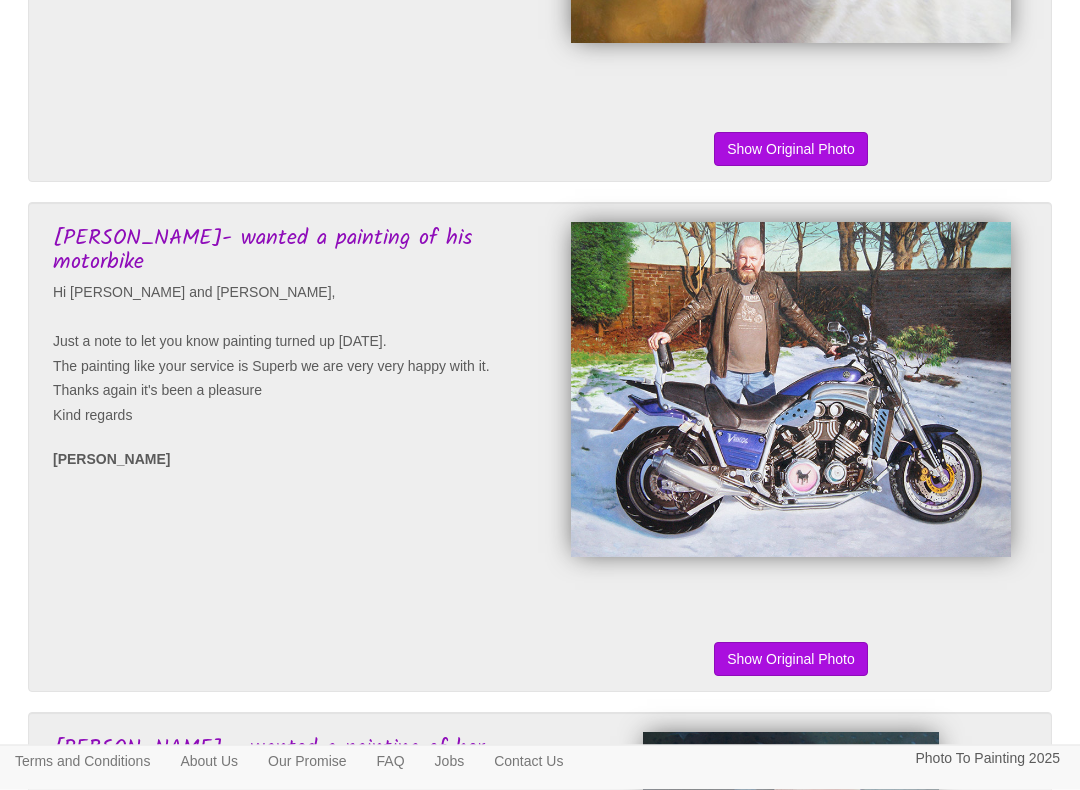 click on "Show Original Photo" at bounding box center [791, 660] 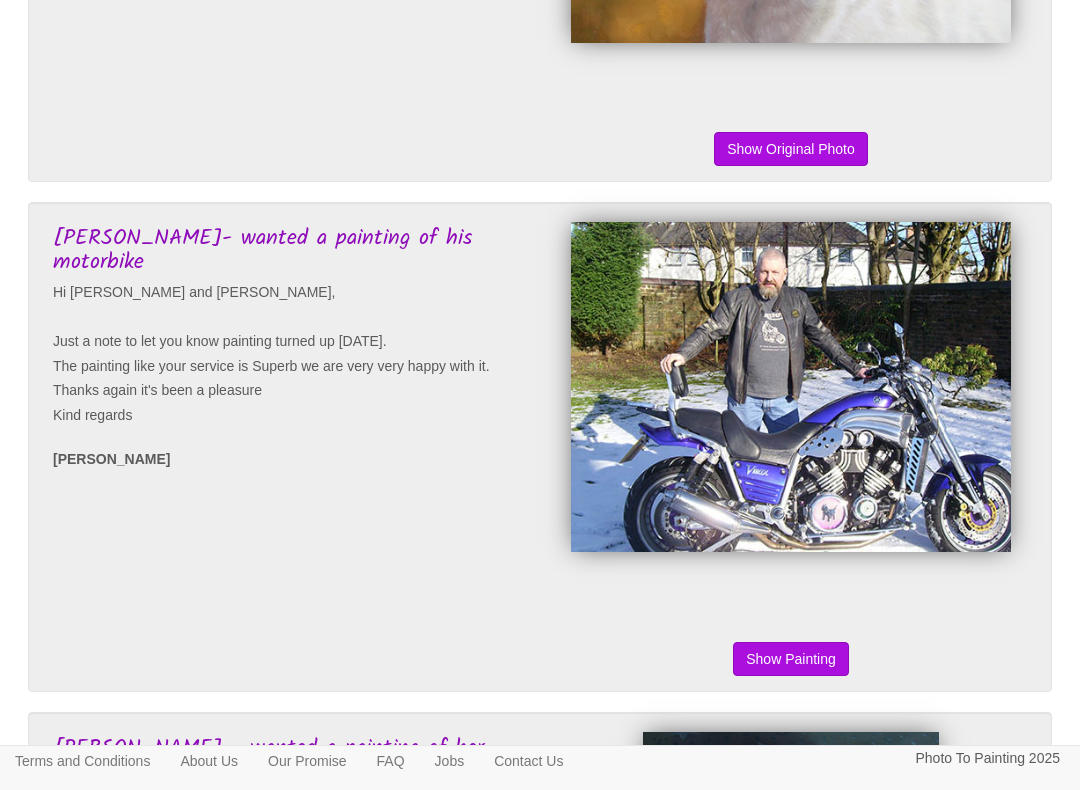 click on "Show Original Photo" at bounding box center [791, 659] 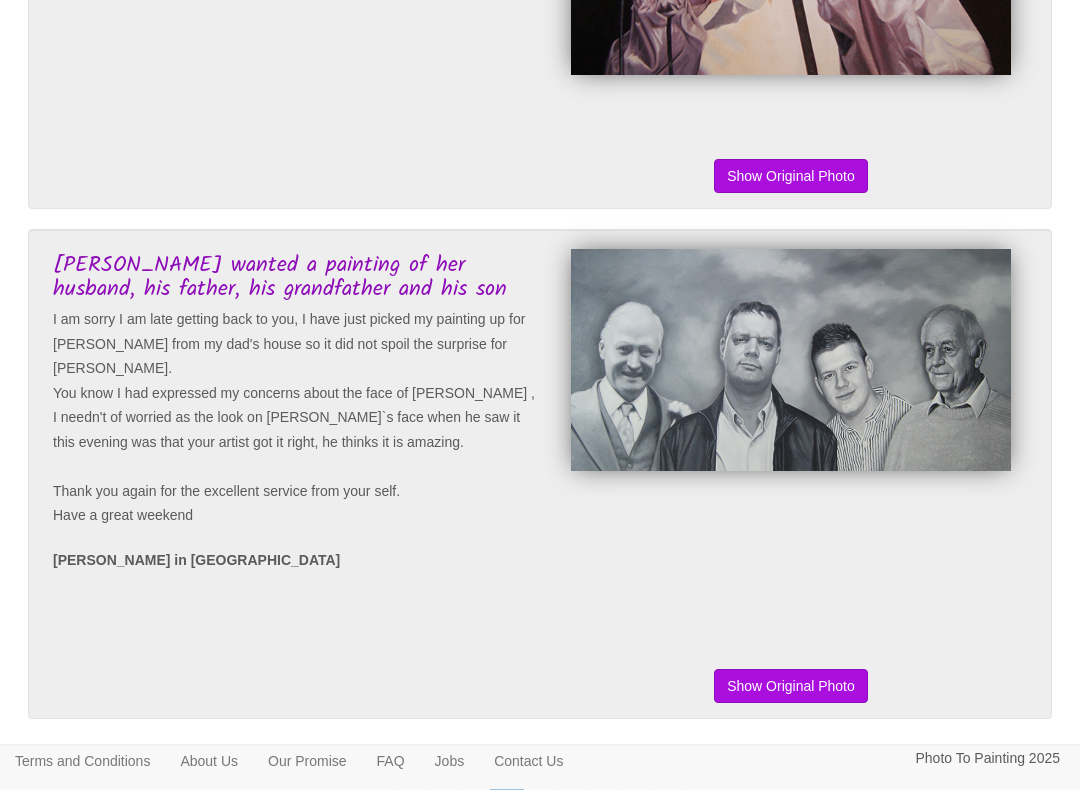 scroll, scrollTop: 4538, scrollLeft: 0, axis: vertical 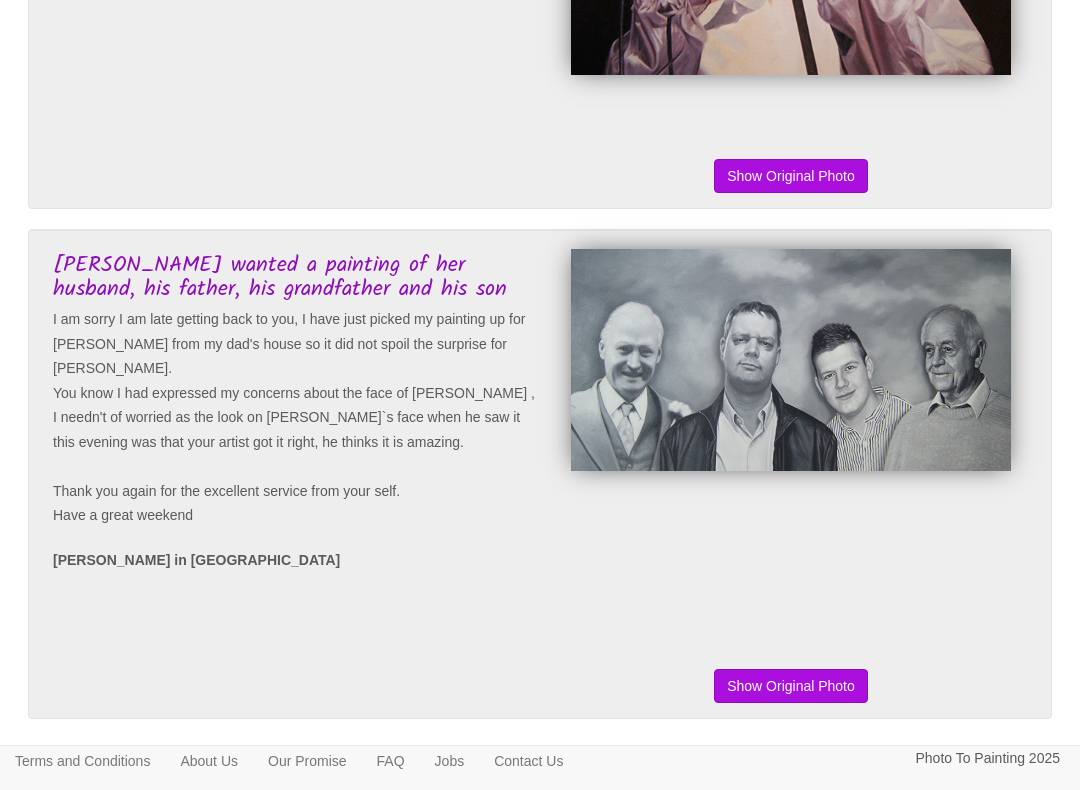 click on "Show Original Photo" at bounding box center (791, 686) 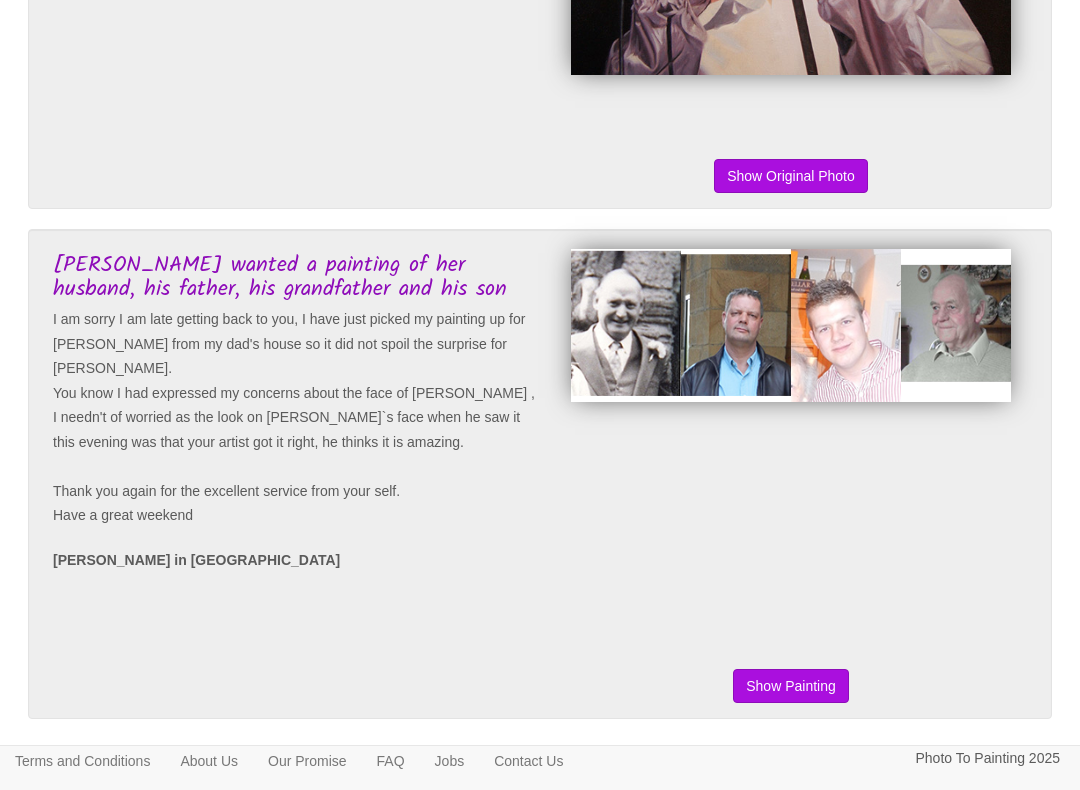 click on "Show Original Photo" at bounding box center [791, 686] 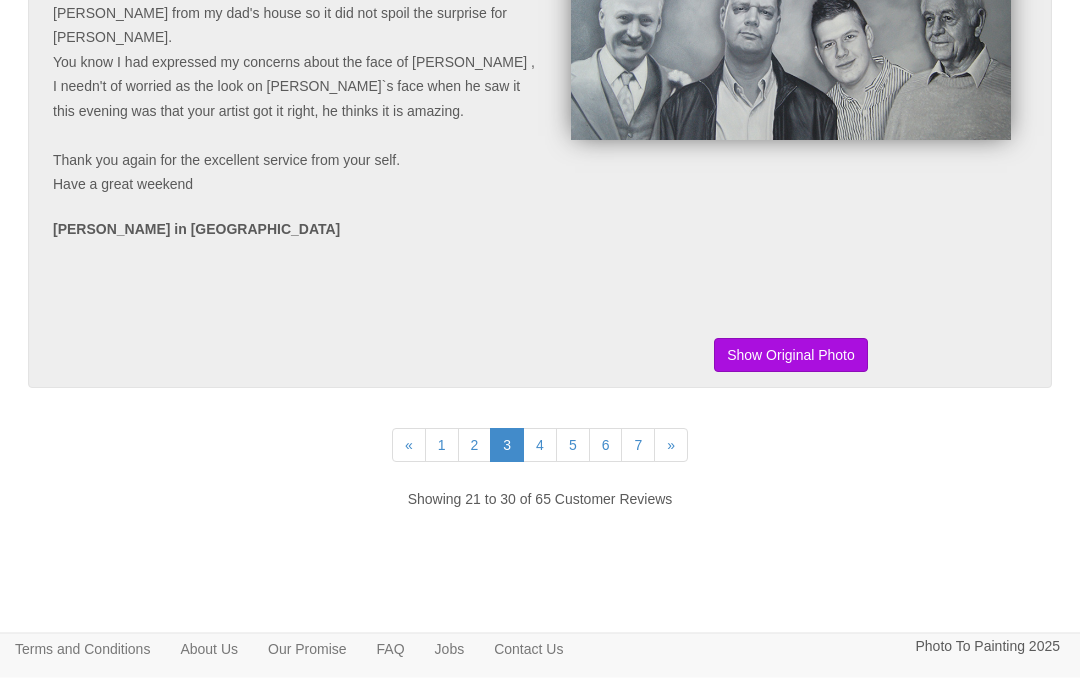 scroll, scrollTop: 4901, scrollLeft: 0, axis: vertical 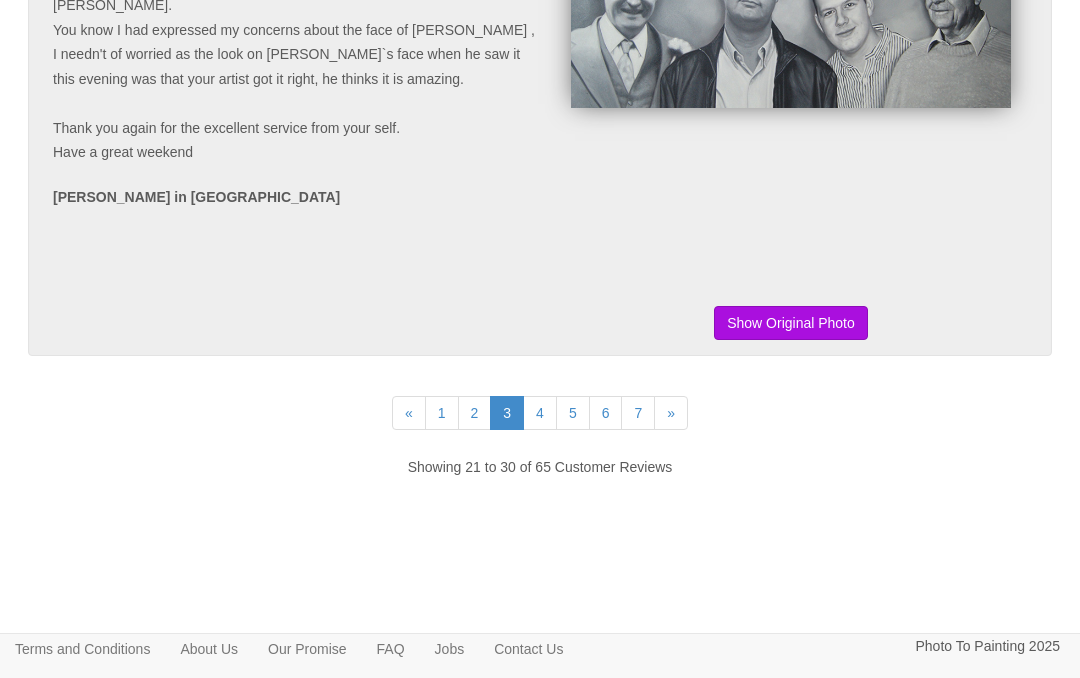 click on "4" at bounding box center [540, 413] 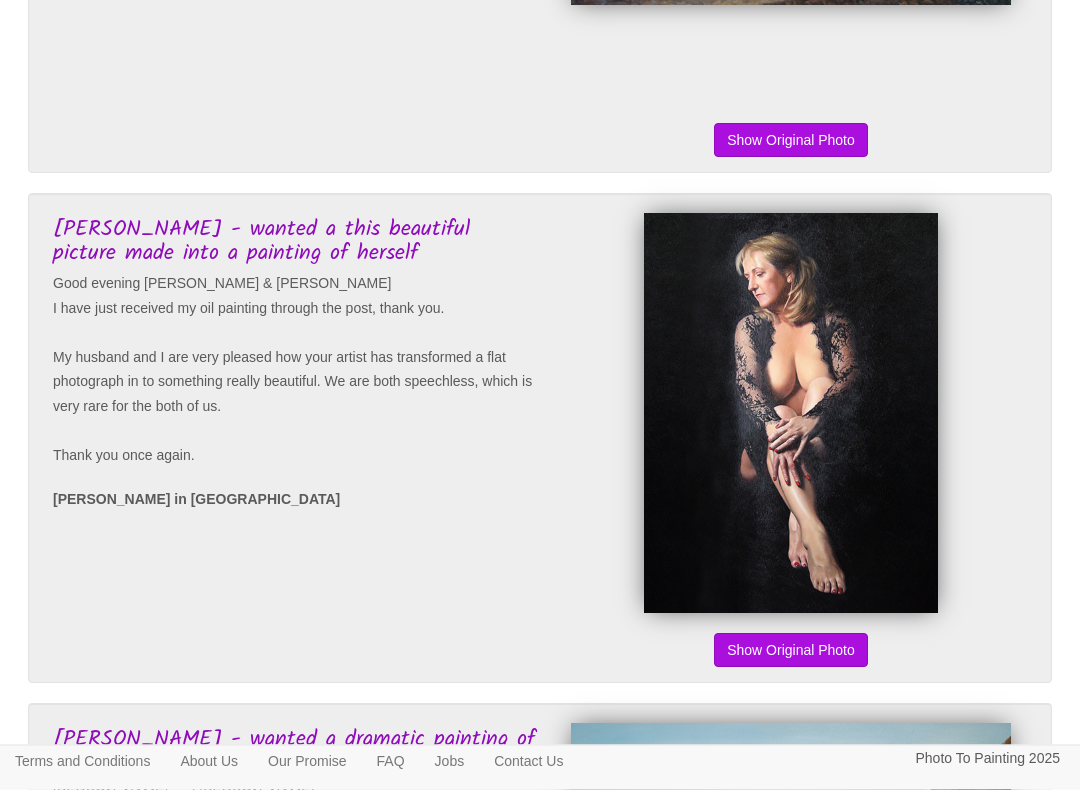 scroll, scrollTop: 495, scrollLeft: 0, axis: vertical 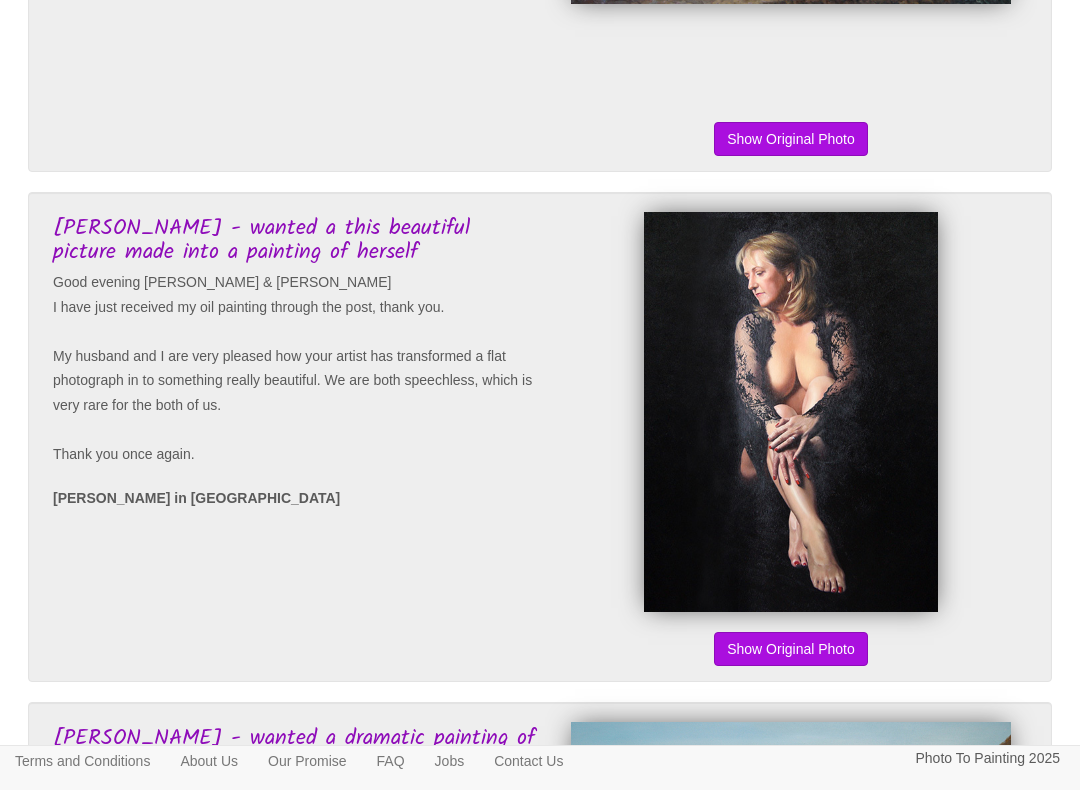 click on "Show Original Photo" at bounding box center (791, 649) 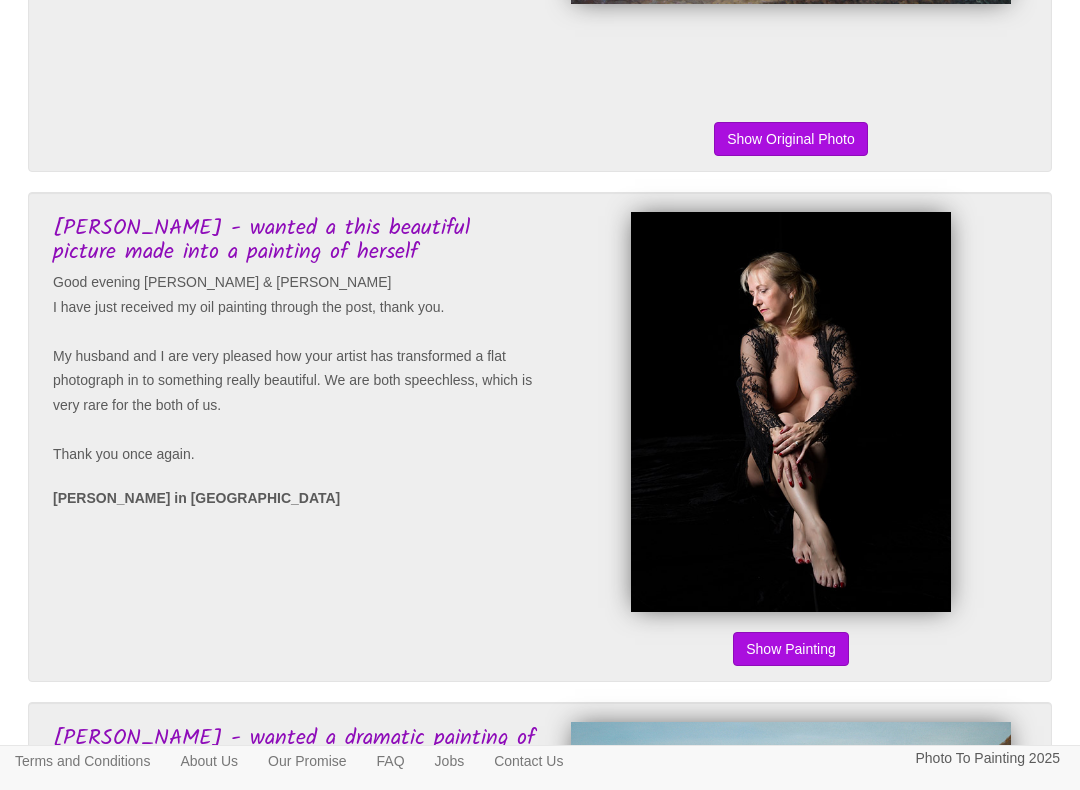 click on "Show Original Photo" at bounding box center (791, 649) 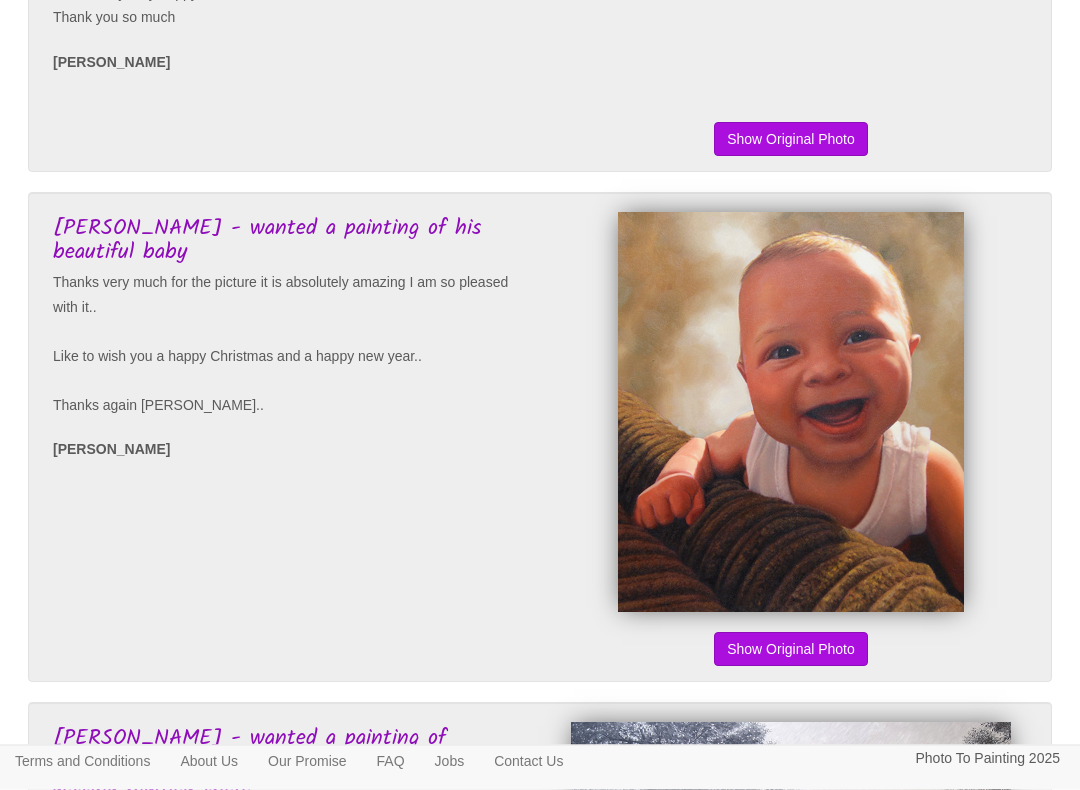 click on "Show Original Photo" at bounding box center [791, 650] 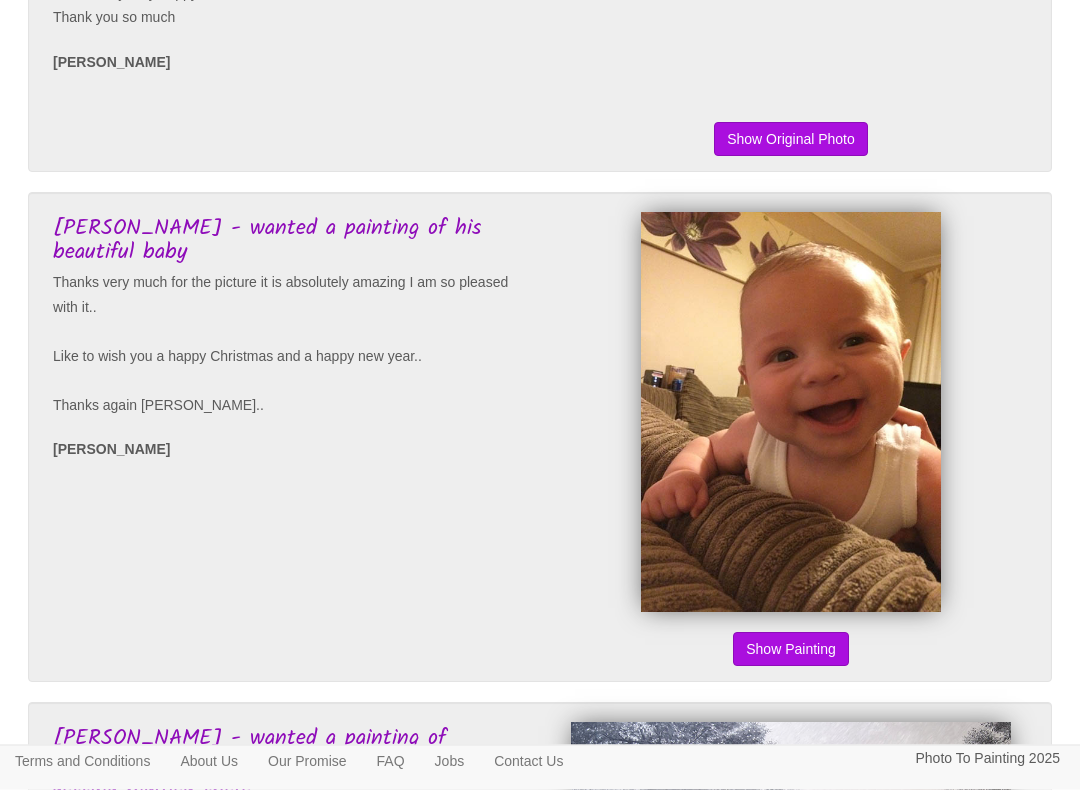 scroll, scrollTop: 1515, scrollLeft: 0, axis: vertical 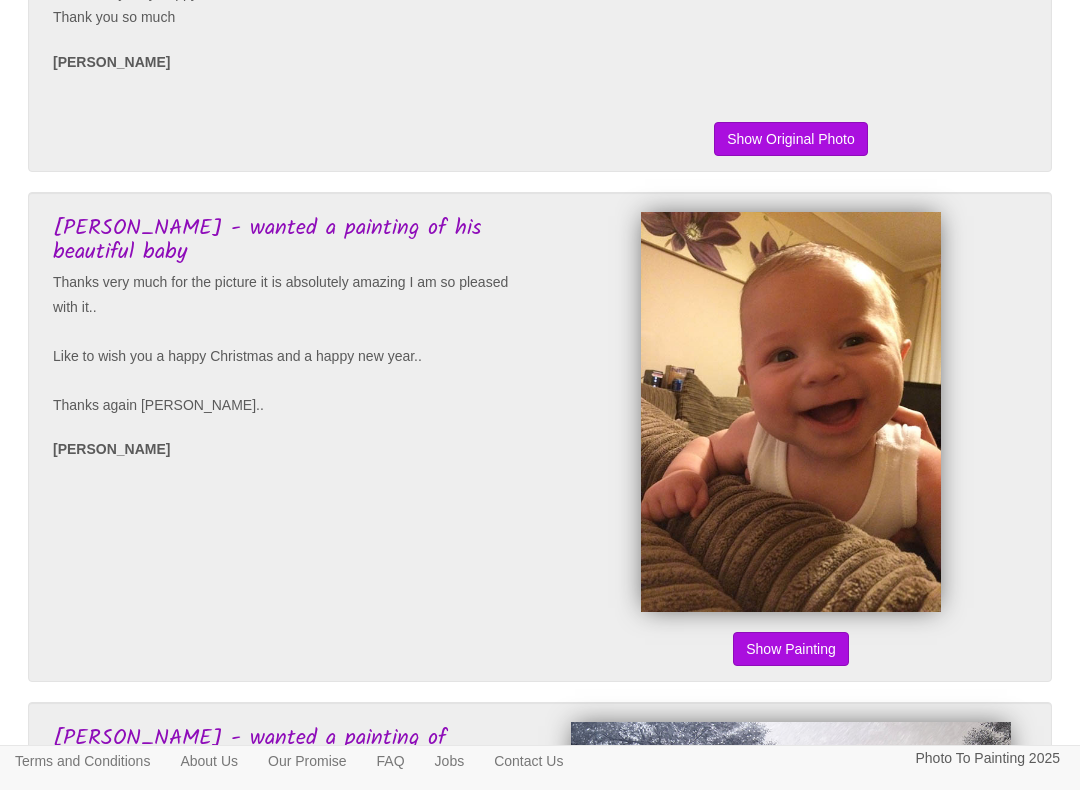 click on "Show Original Photo" at bounding box center [791, 649] 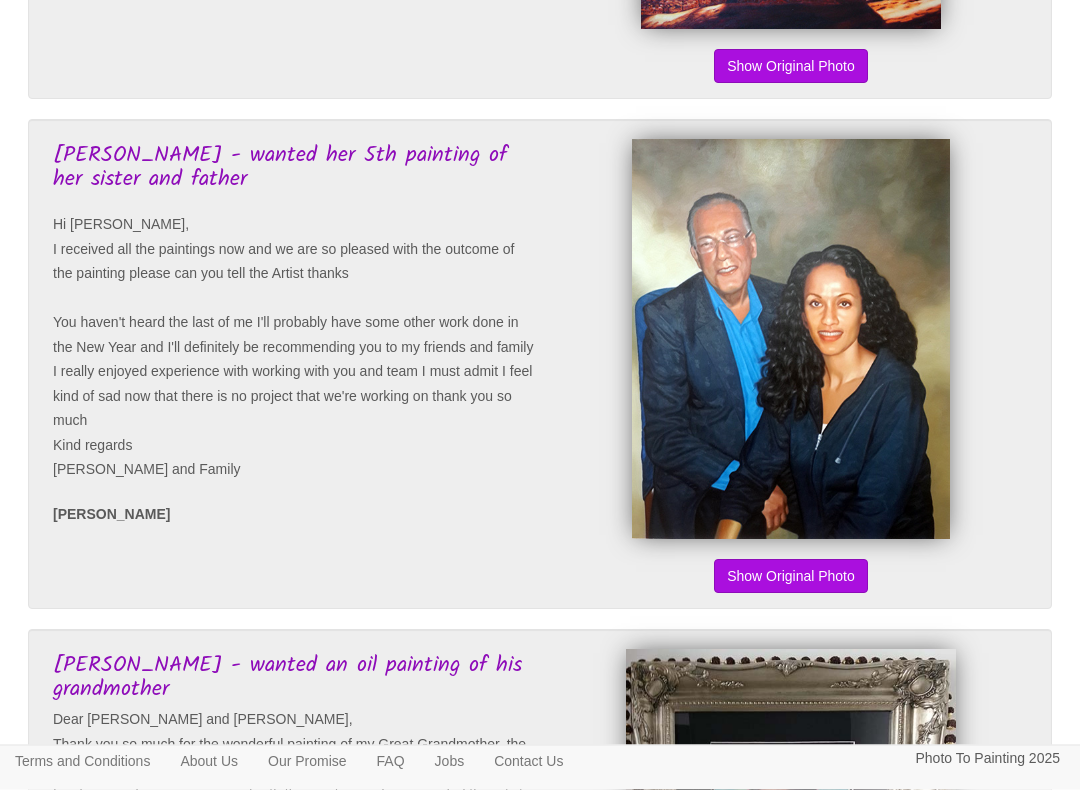 scroll, scrollTop: 3118, scrollLeft: 0, axis: vertical 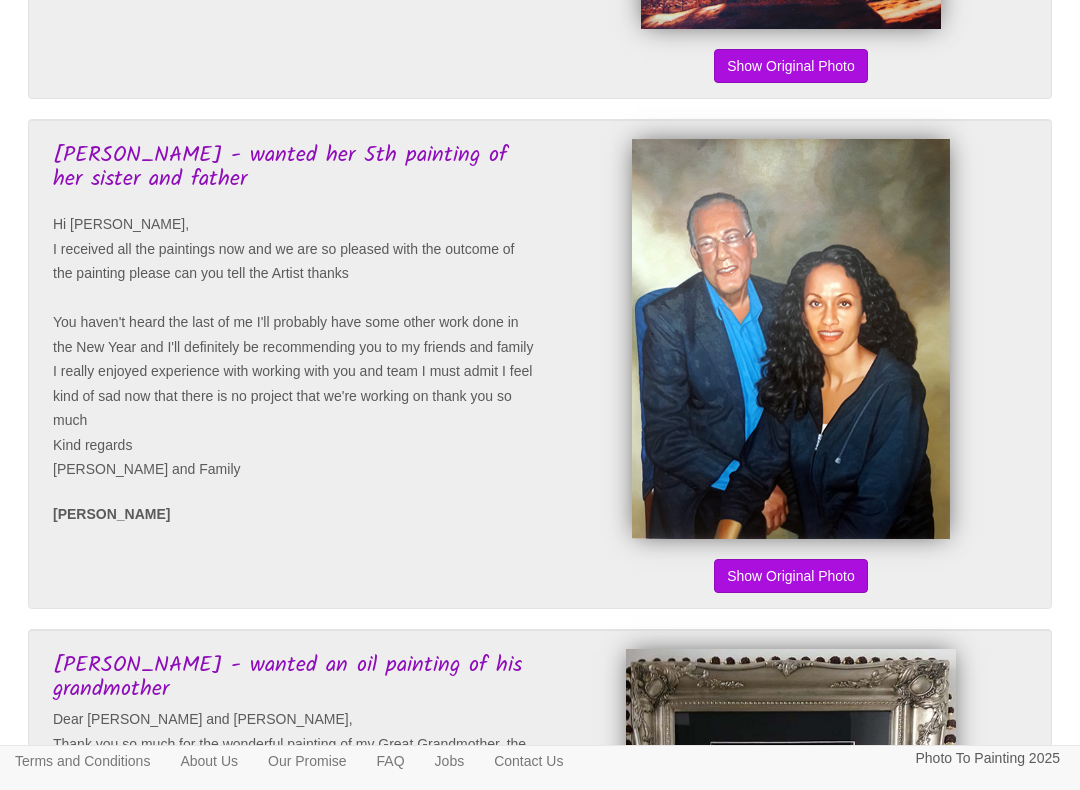click on "Show Original Photo" at bounding box center (791, 576) 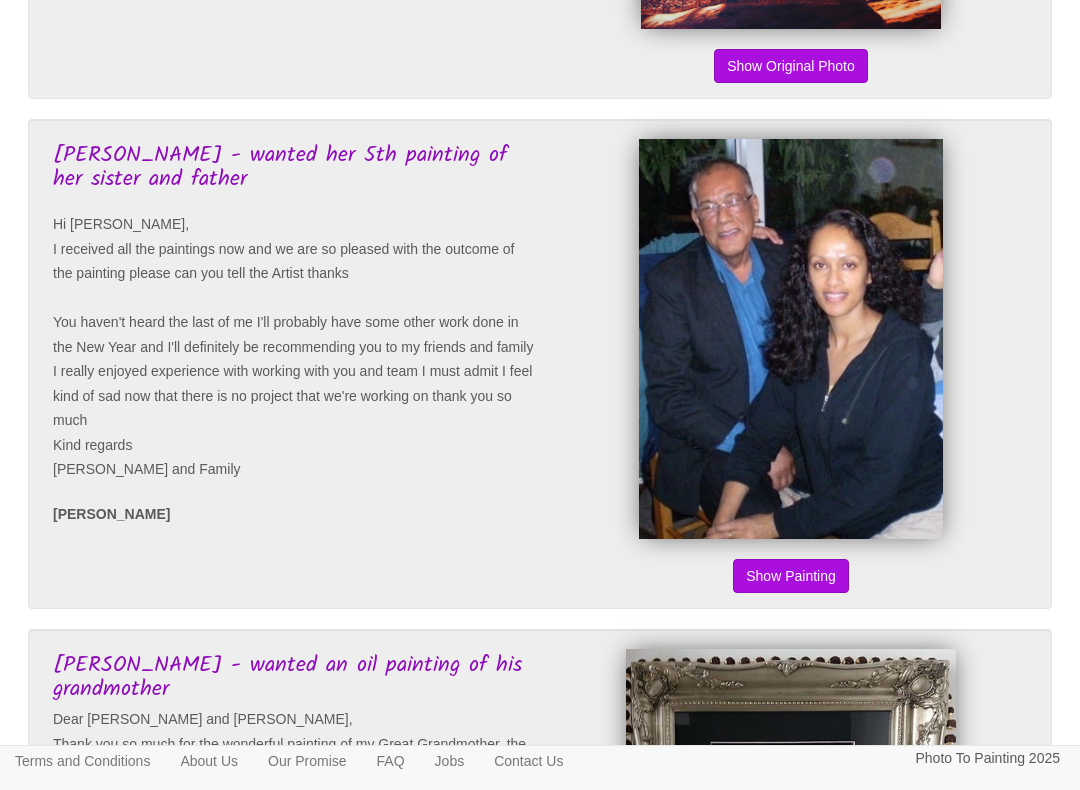 click on "Show Original Photo" at bounding box center (791, 576) 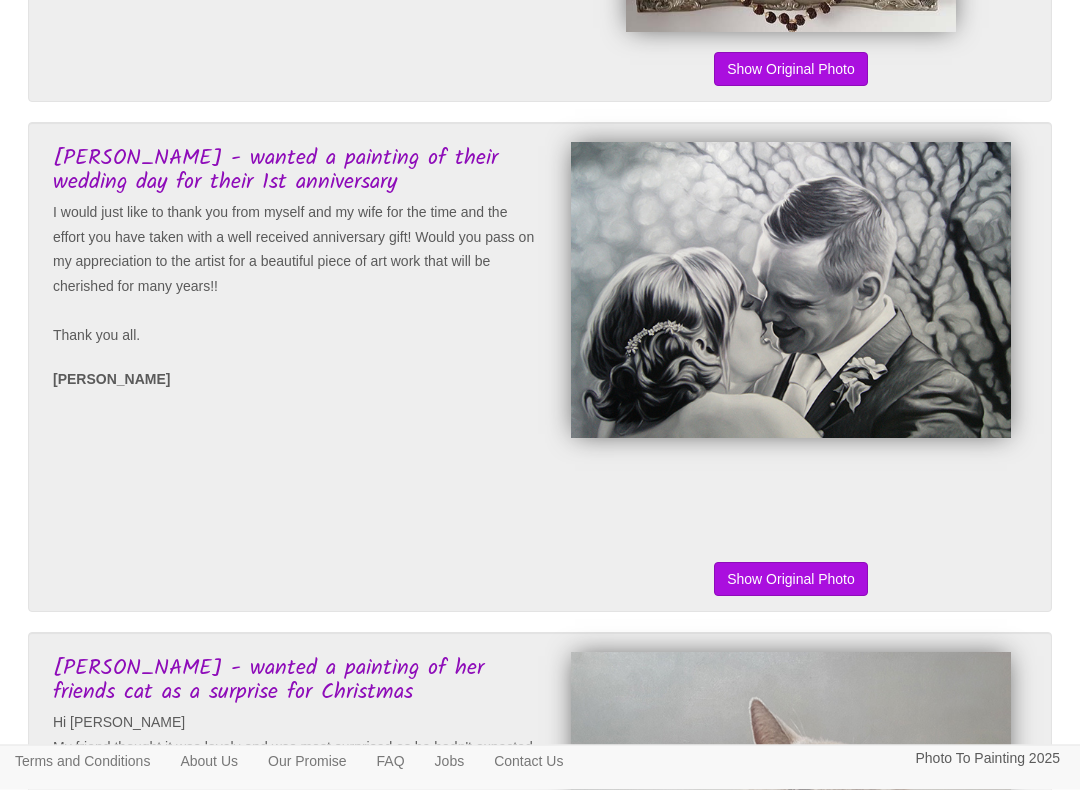 click on "Show Original Photo" at bounding box center [791, 580] 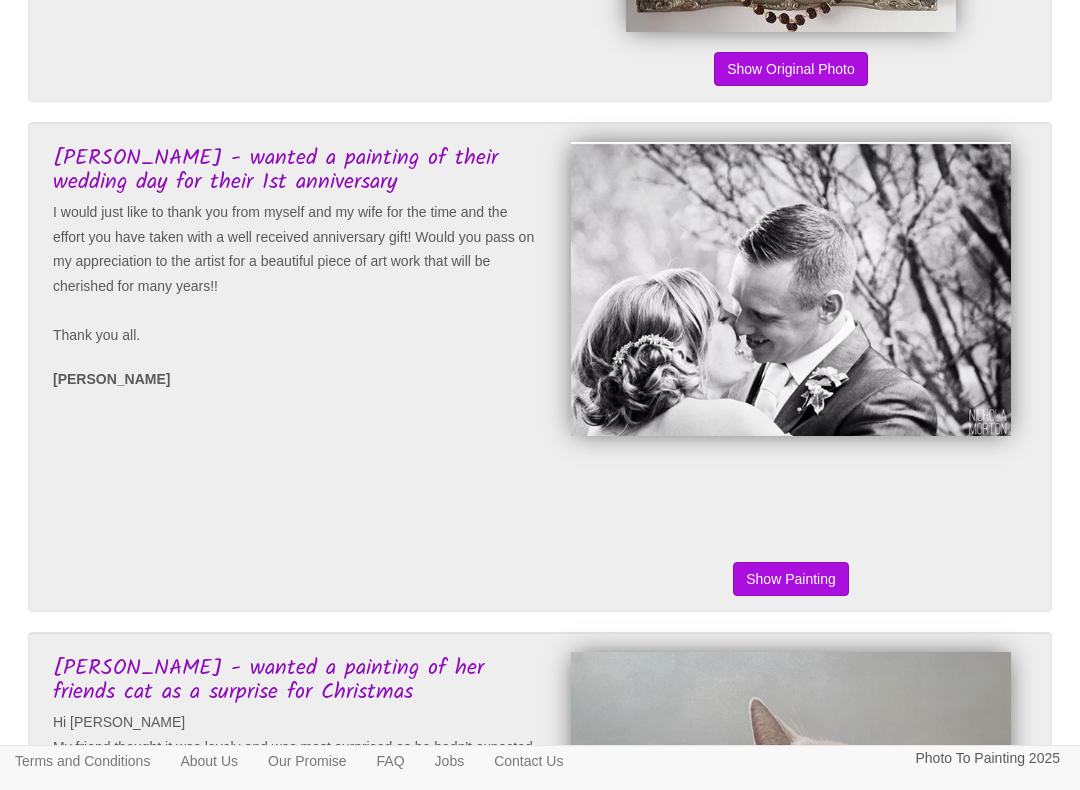 click on "Show Original Photo" at bounding box center (791, 579) 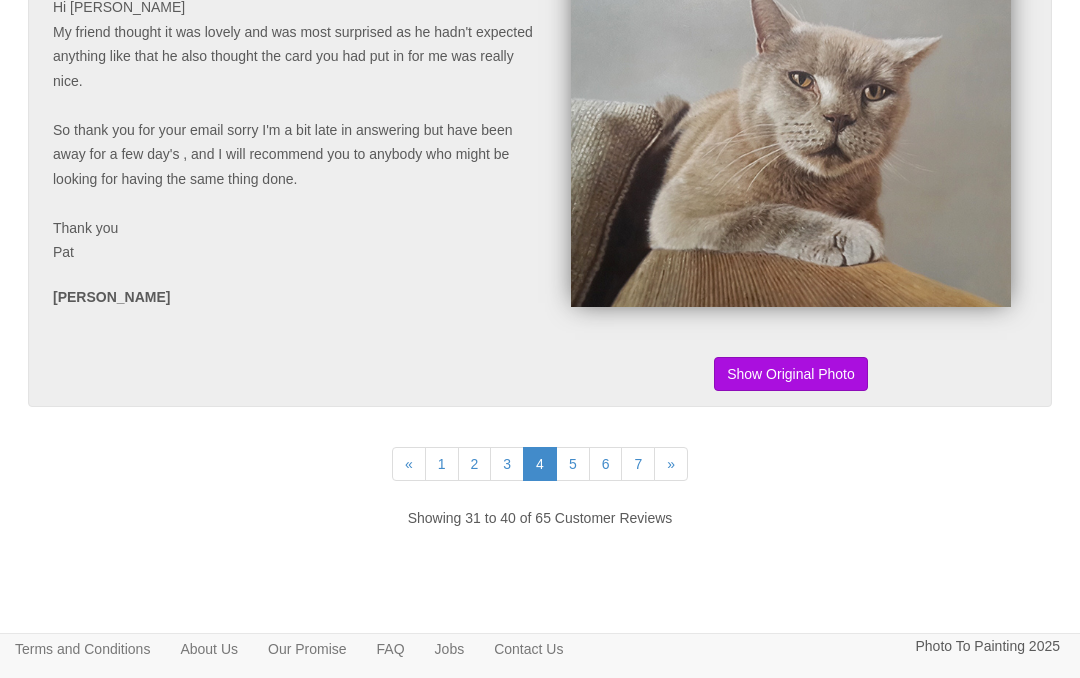 scroll, scrollTop: 4901, scrollLeft: 0, axis: vertical 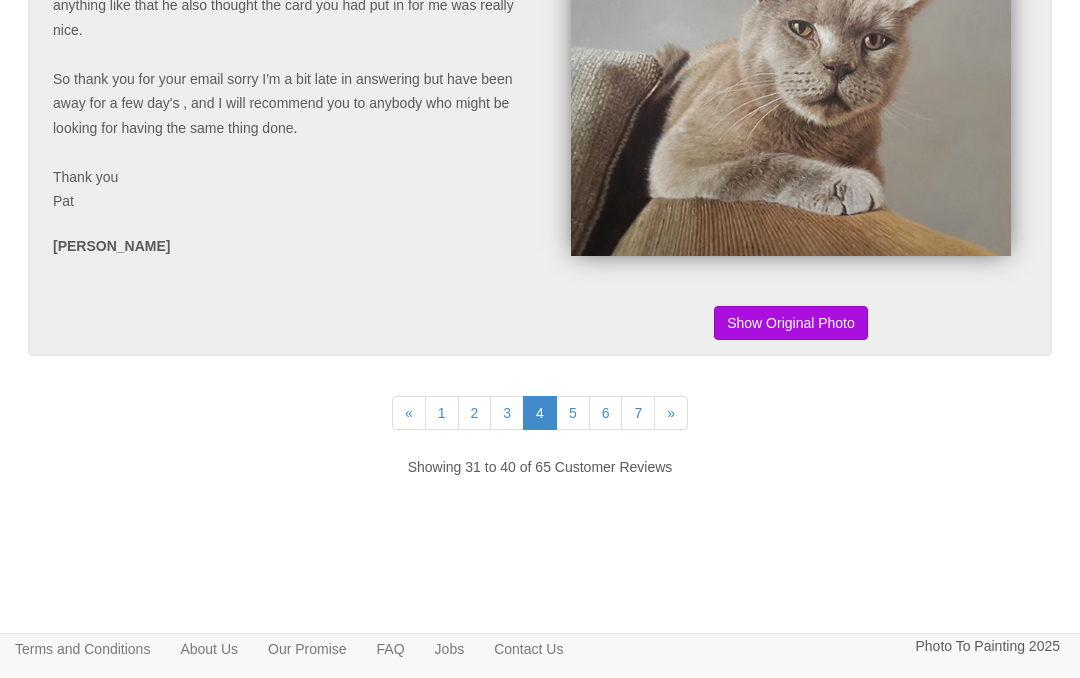 click on "5" at bounding box center [573, 413] 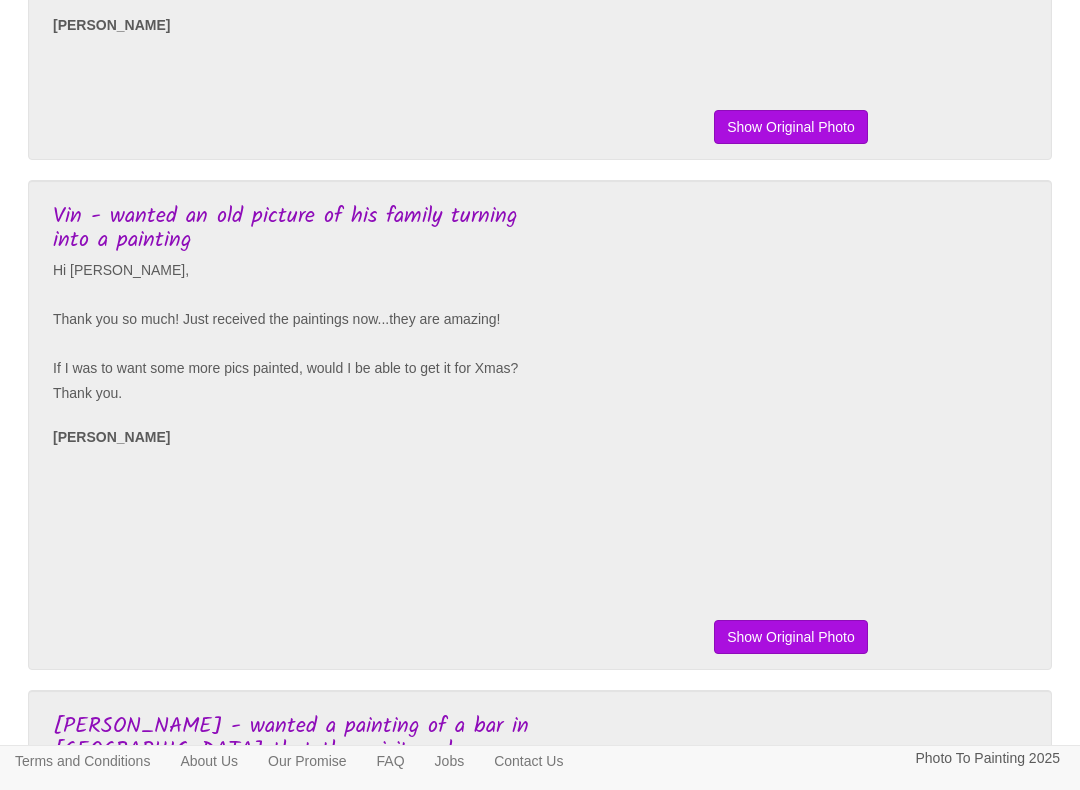 scroll, scrollTop: 1582, scrollLeft: 0, axis: vertical 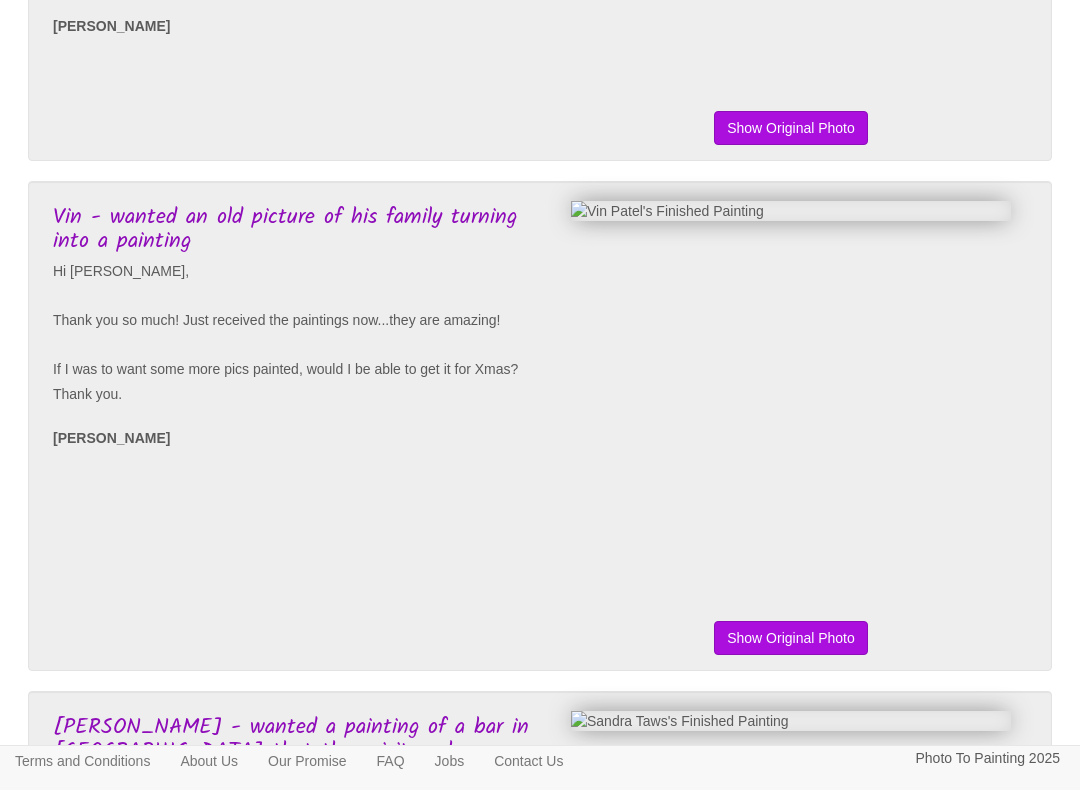 click on "Show Painting
Show Original Photo" at bounding box center [786, 426] 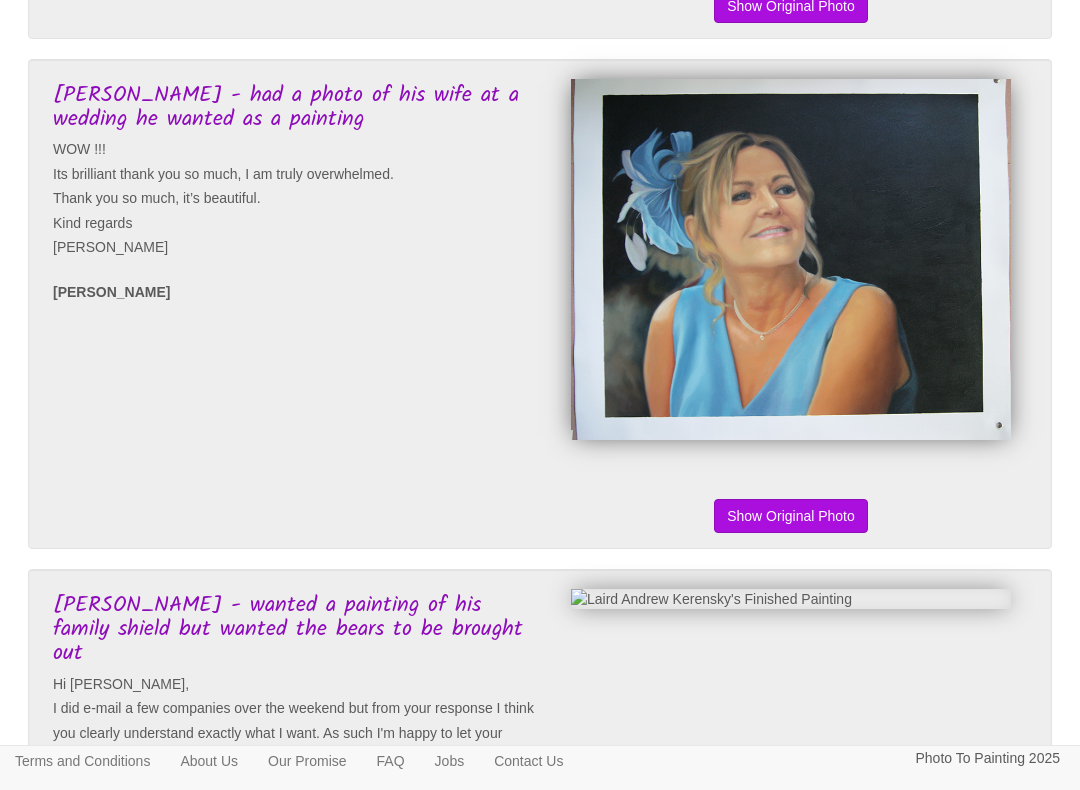 scroll, scrollTop: 3239, scrollLeft: 0, axis: vertical 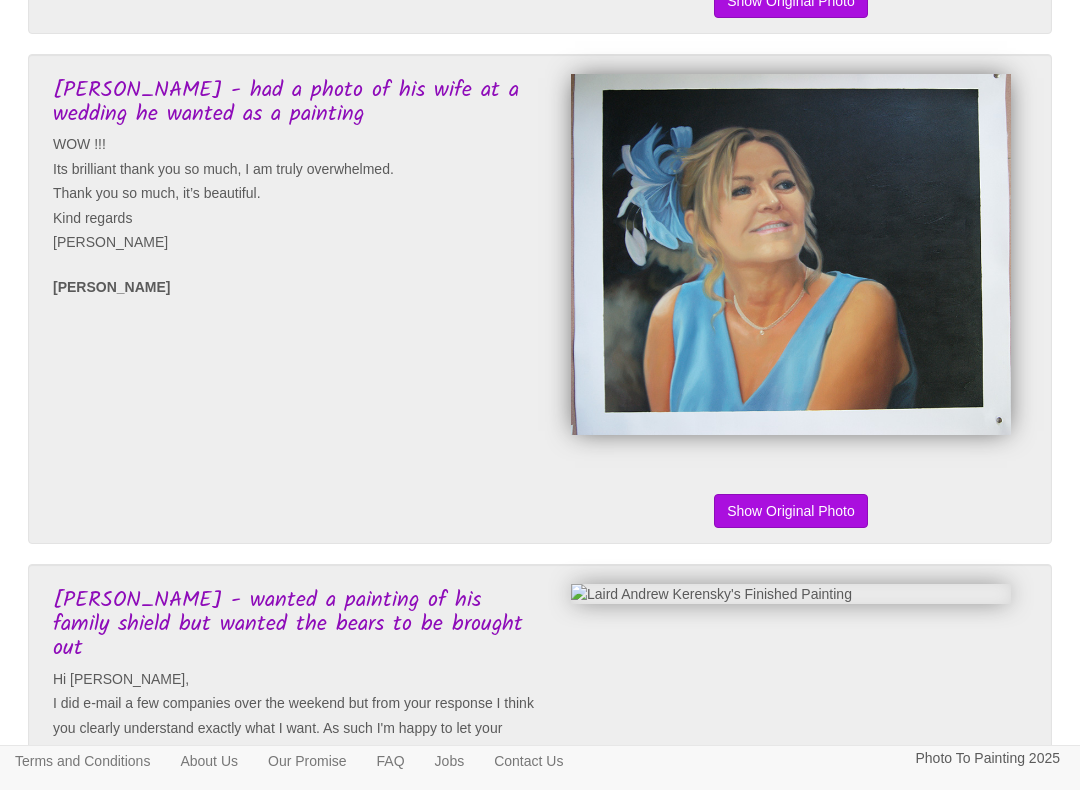 click on "Show Original Photo" at bounding box center [791, 511] 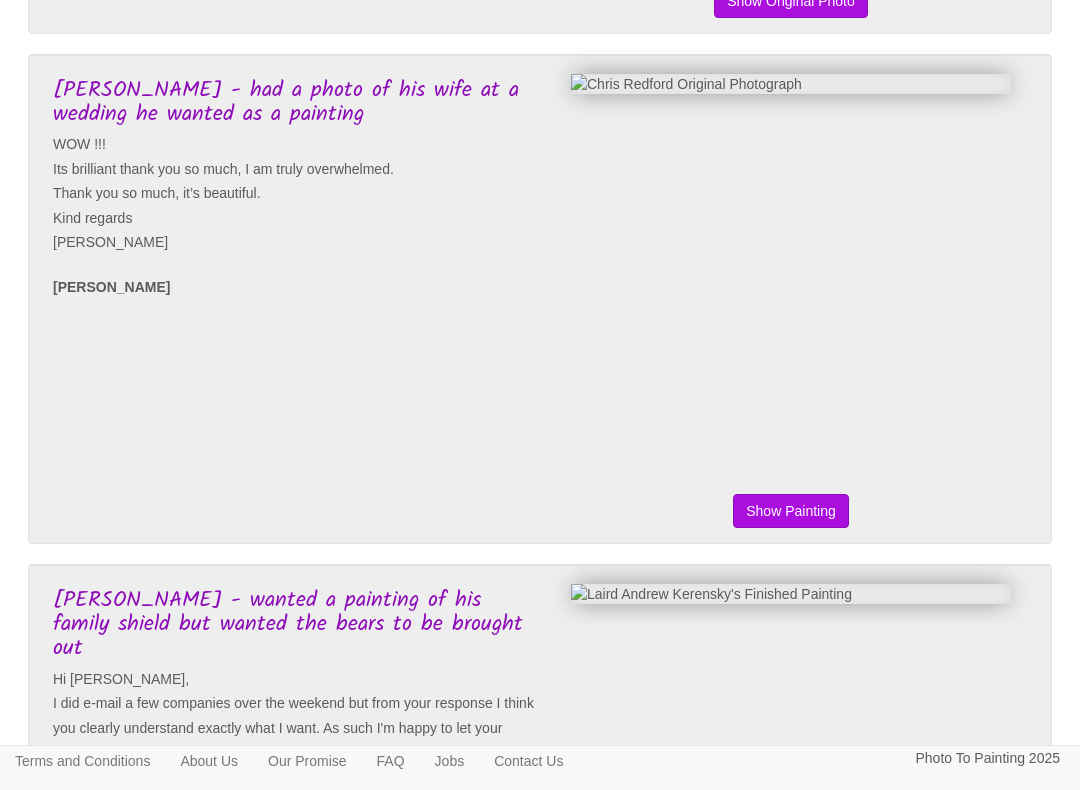 click on "Show Original Photo" at bounding box center (791, 511) 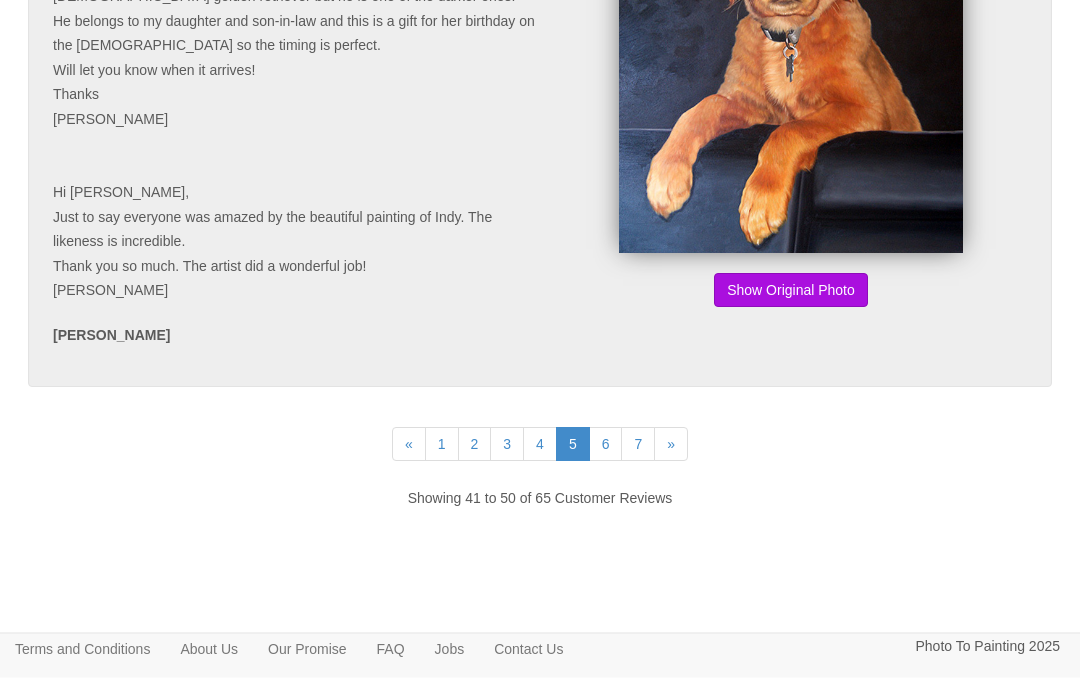 scroll, scrollTop: 5053, scrollLeft: 0, axis: vertical 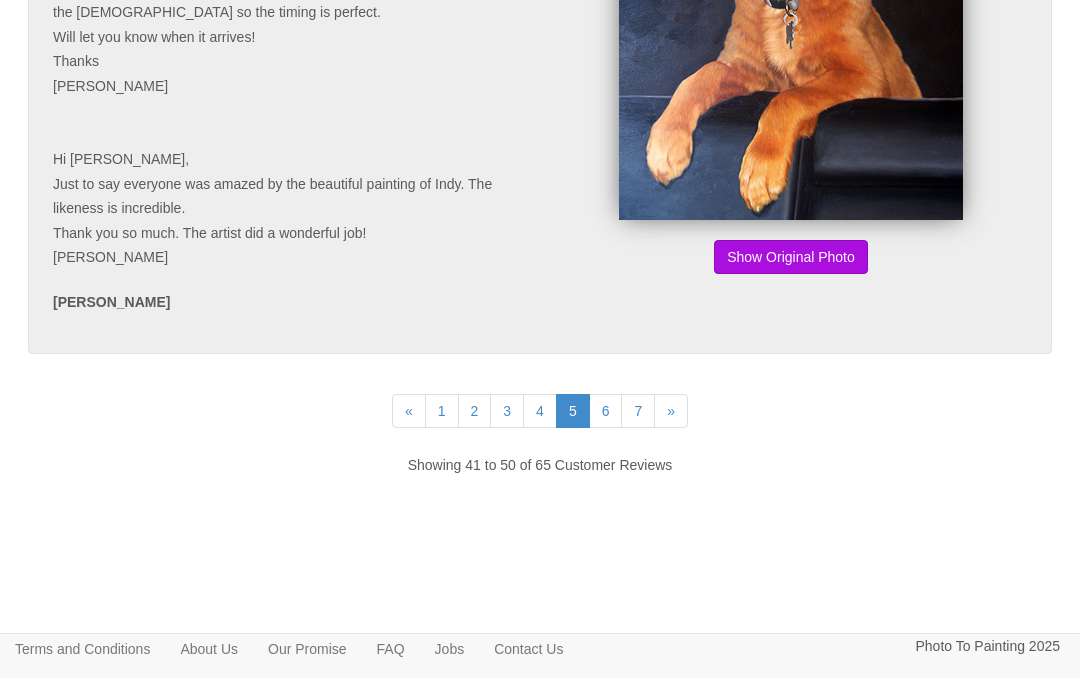 click on "6" at bounding box center (606, 411) 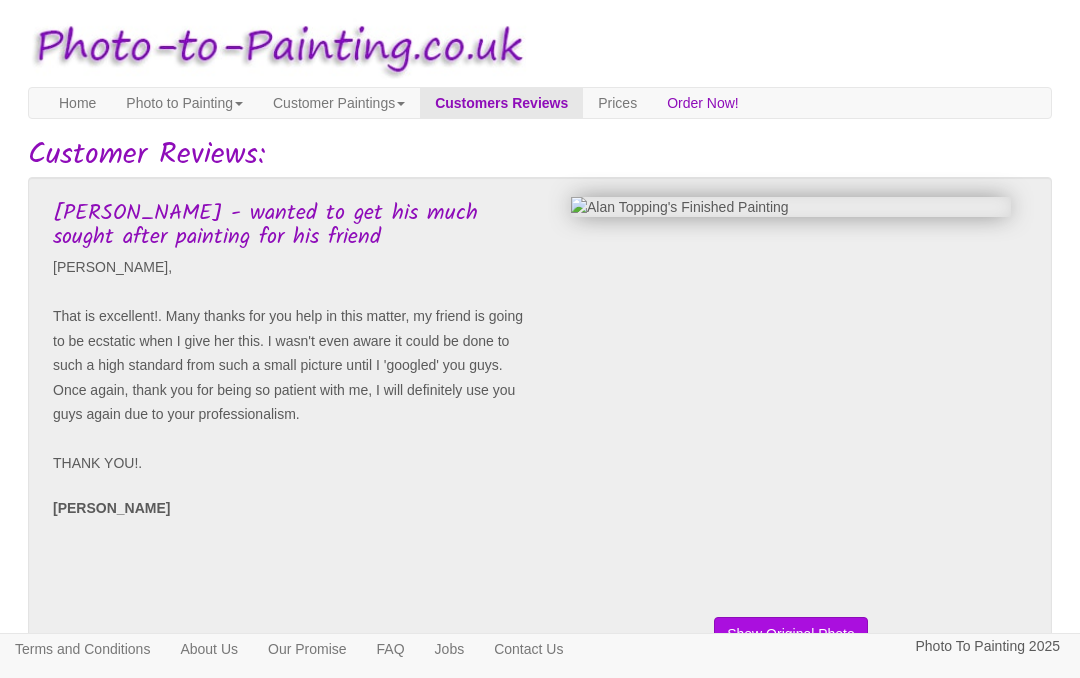 scroll, scrollTop: 0, scrollLeft: 0, axis: both 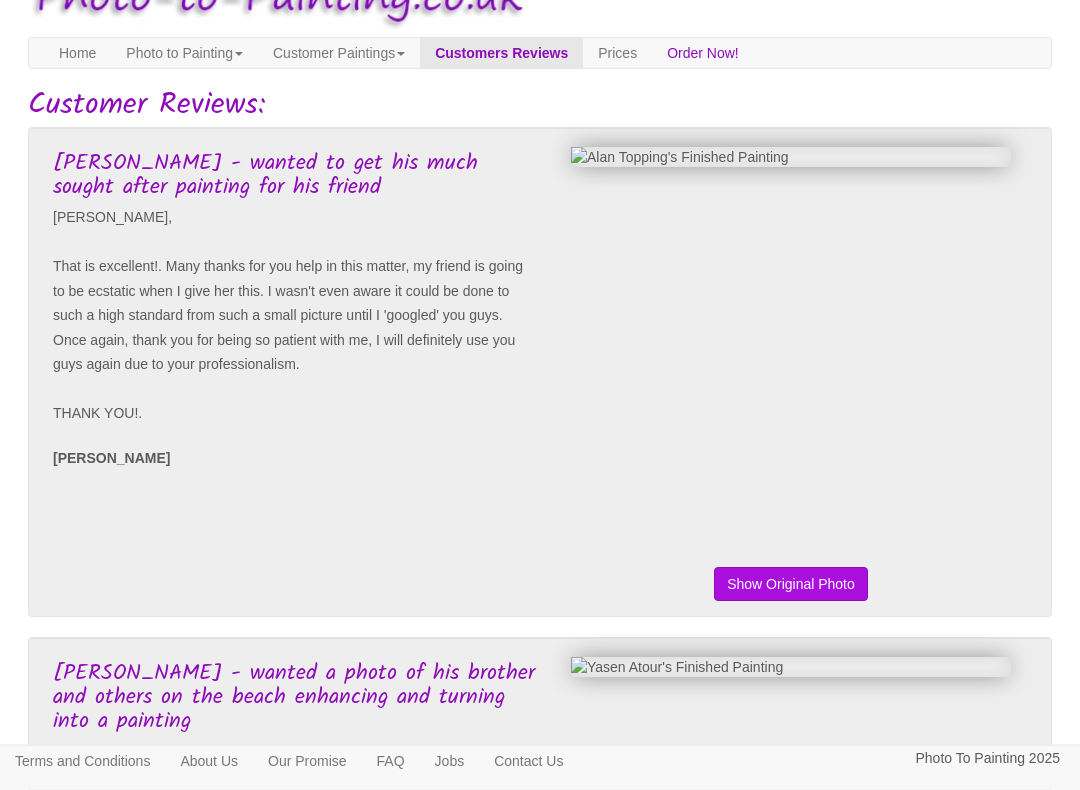 click on "Show Original Photo" at bounding box center (791, 585) 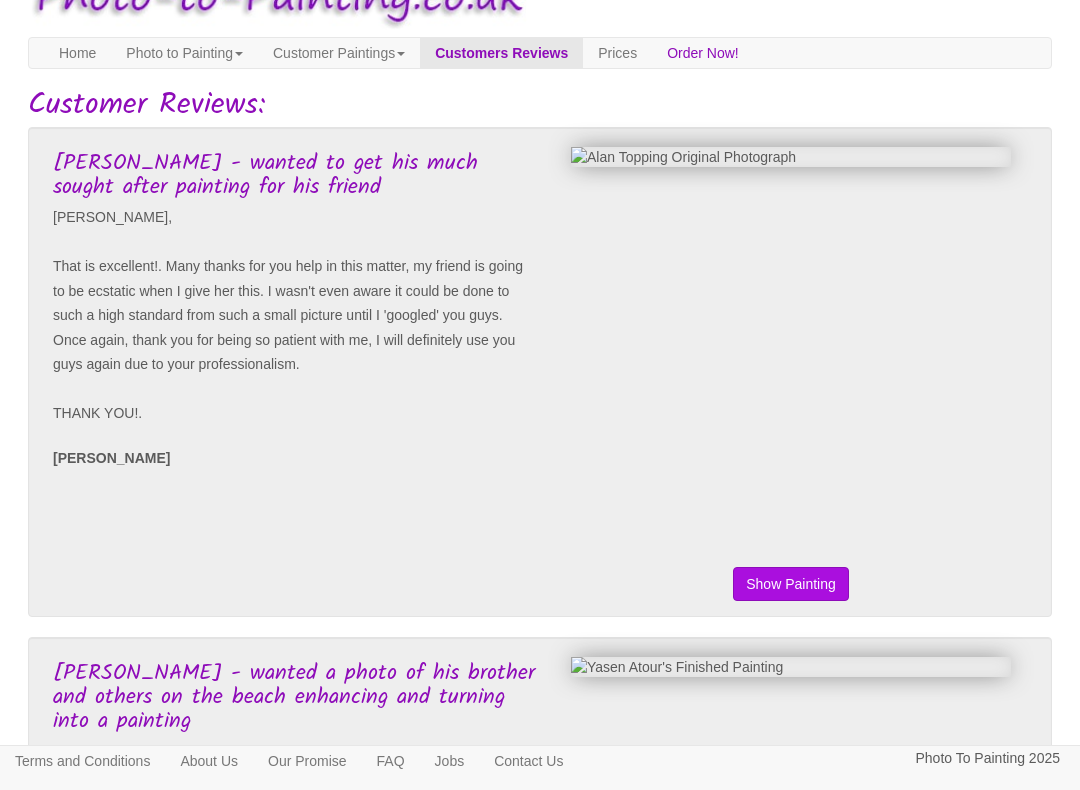 click on "Show Original Photo" at bounding box center (791, 584) 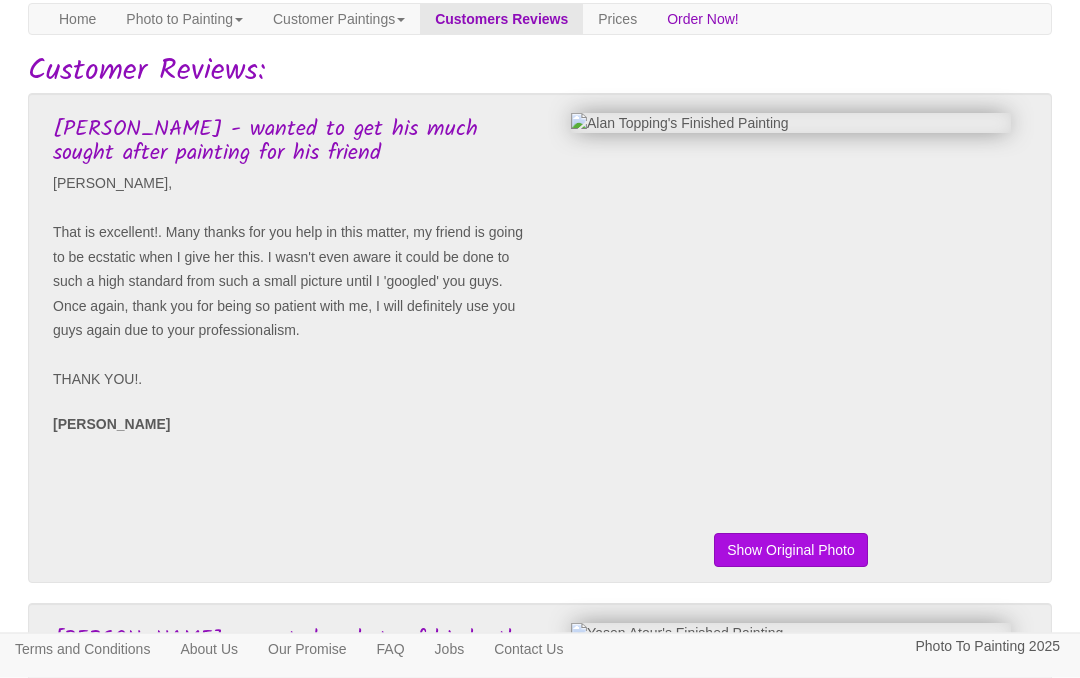 scroll, scrollTop: 0, scrollLeft: 0, axis: both 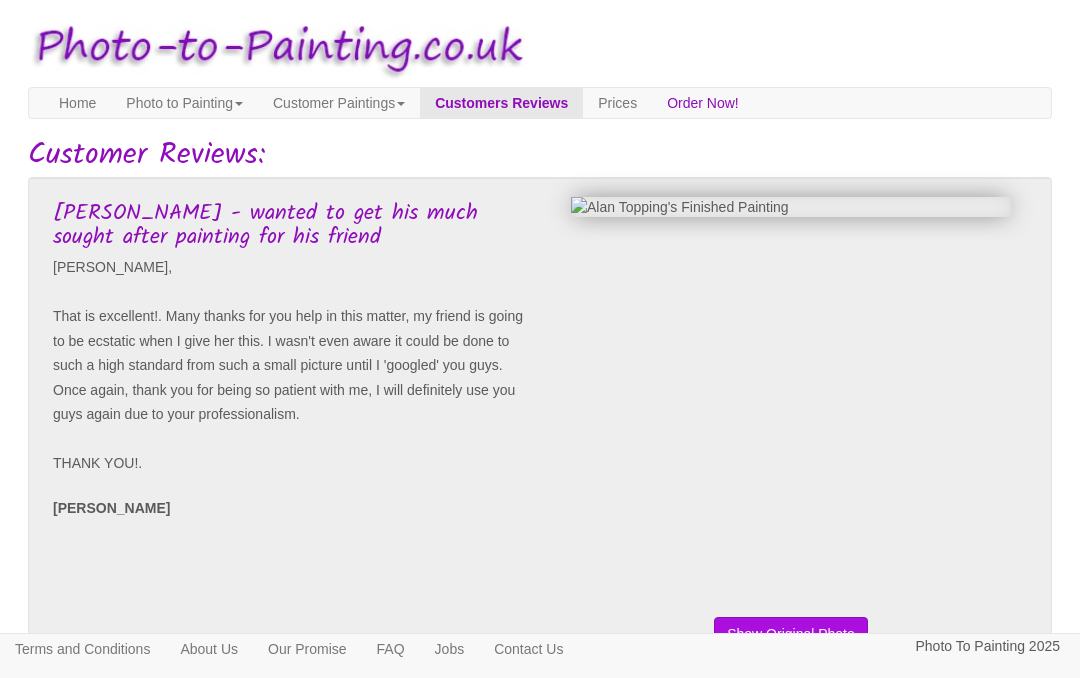 click on "Prices" at bounding box center (617, 103) 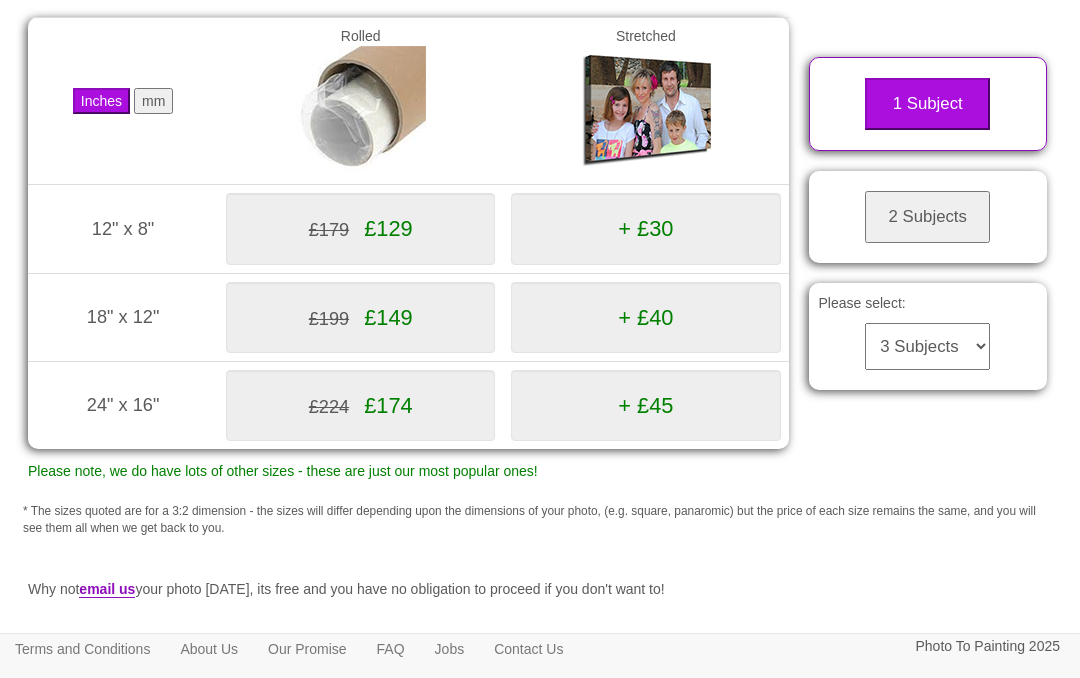 scroll, scrollTop: 321, scrollLeft: 0, axis: vertical 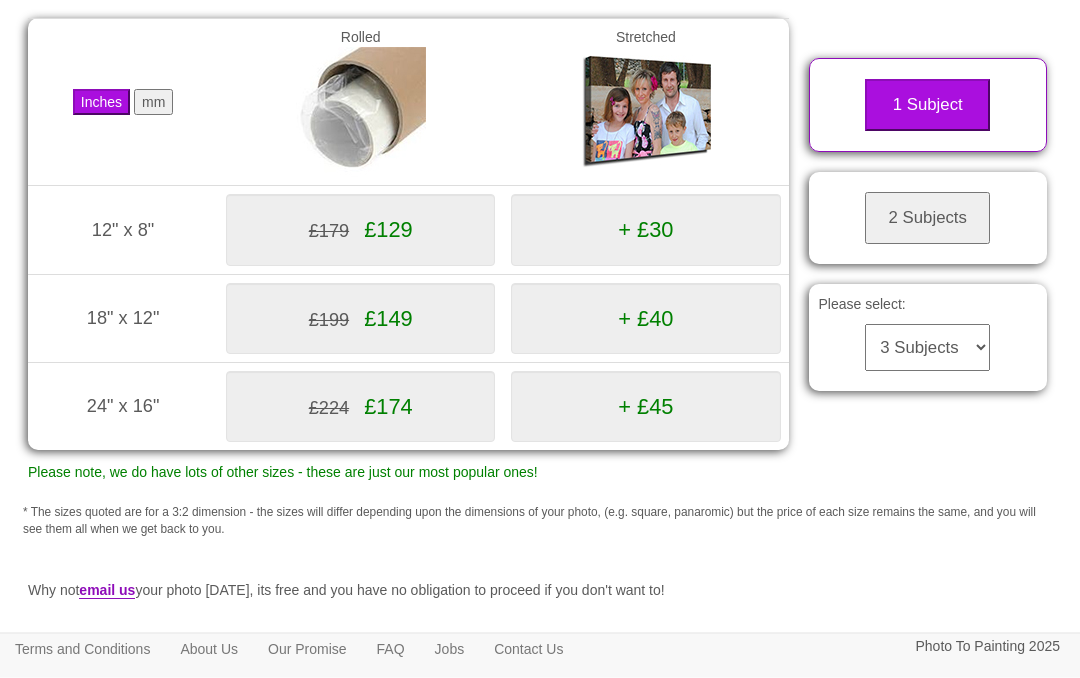 click on "2 Subjects" at bounding box center [927, 219] 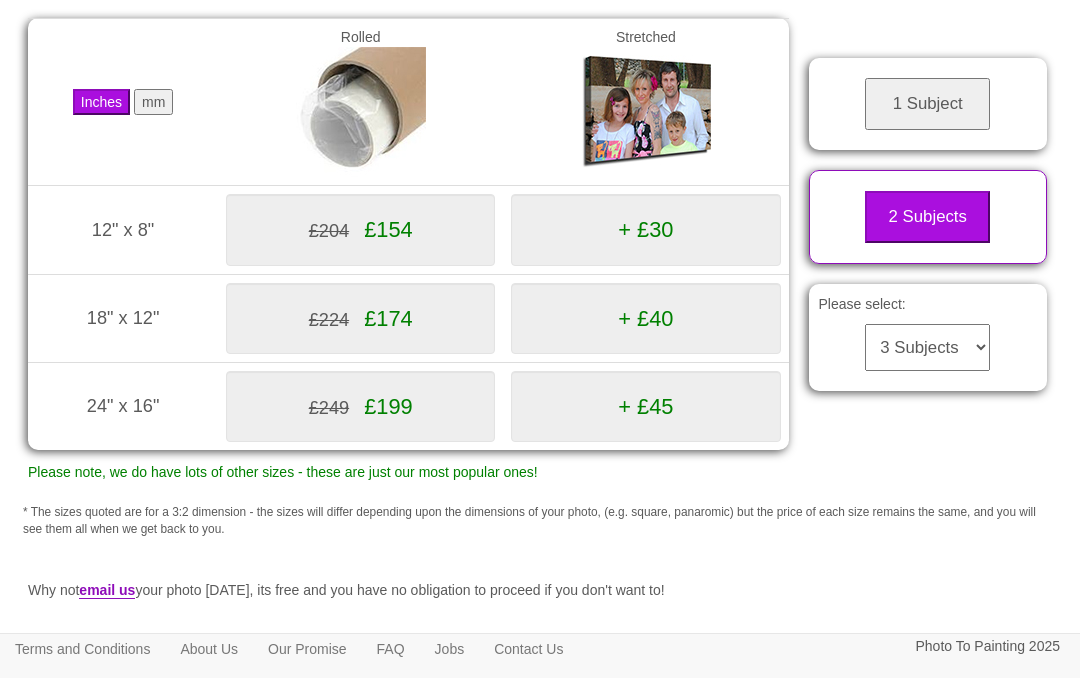 click on "3 Subjects
4 Subjects
5 Subjects
6 Subjects
7 Subjects
8 Subjects
9 Subjects
10 Subjects" at bounding box center [927, 347] 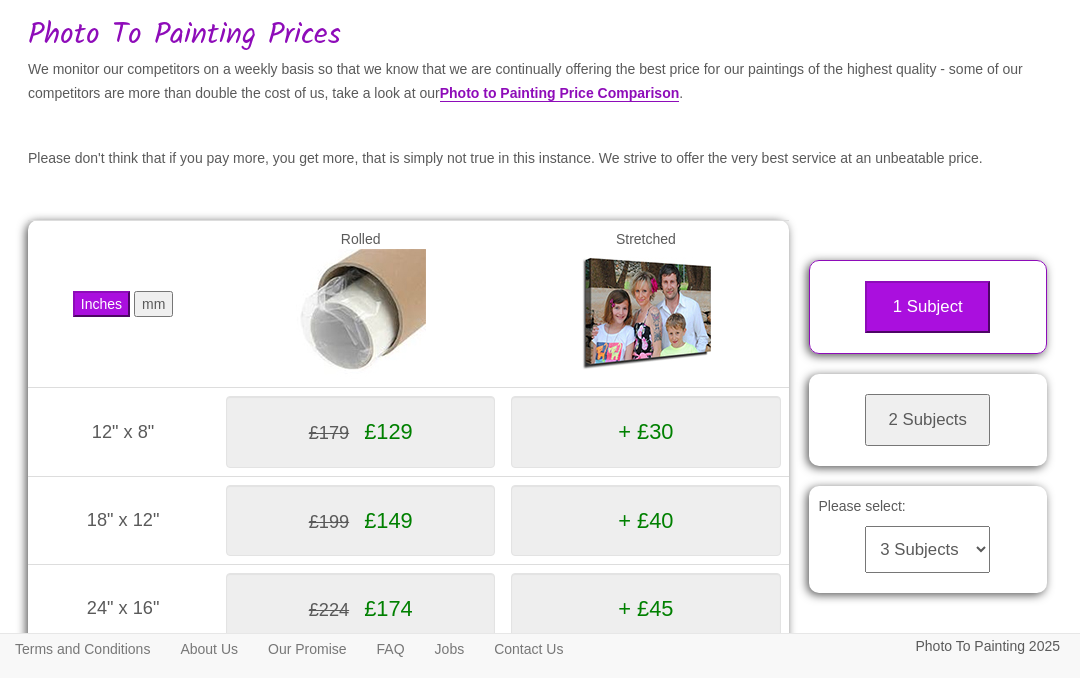 scroll, scrollTop: 0, scrollLeft: 0, axis: both 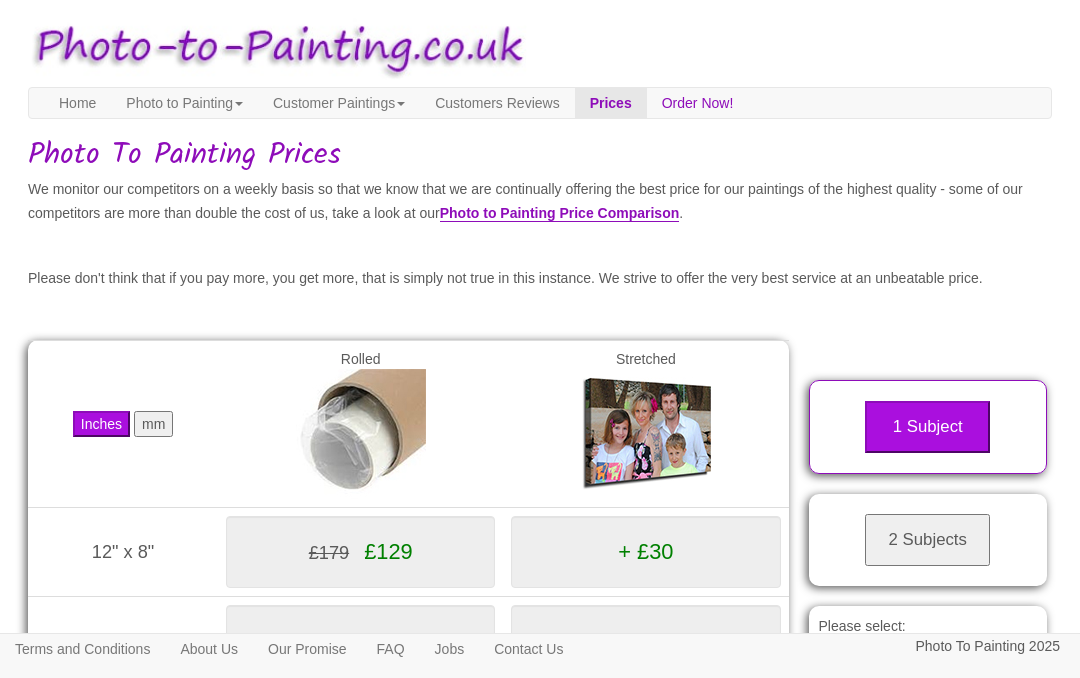 click on "Home" at bounding box center (77, 103) 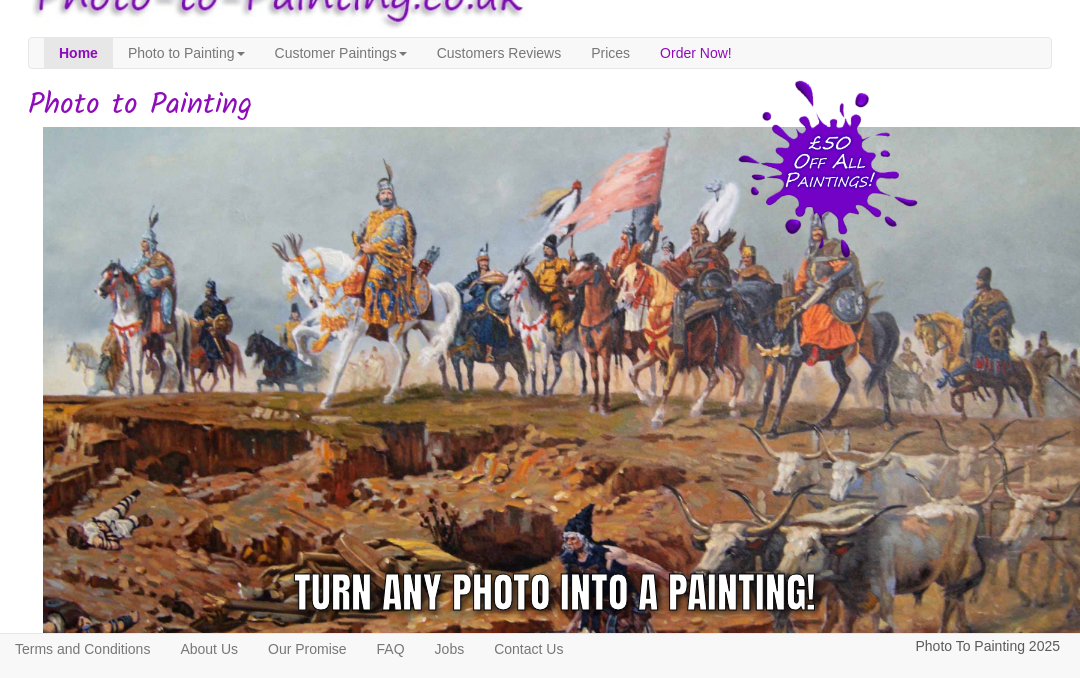scroll, scrollTop: 0, scrollLeft: 0, axis: both 